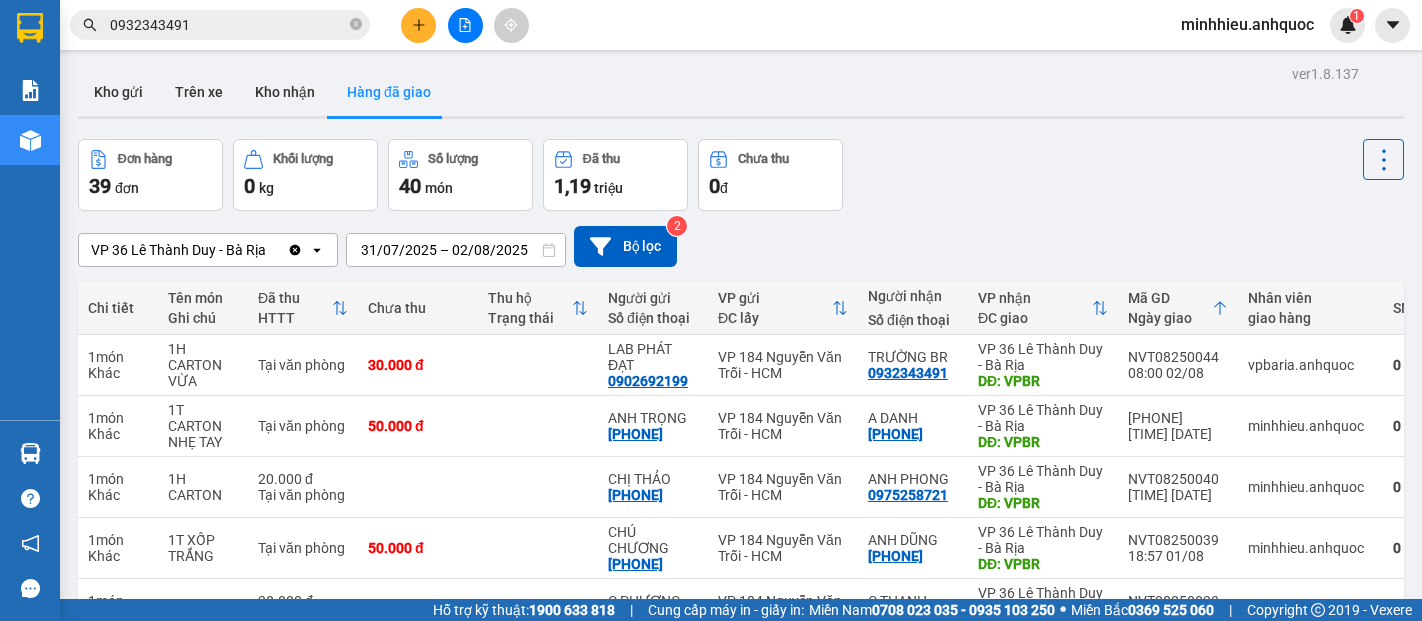 scroll, scrollTop: 0, scrollLeft: 0, axis: both 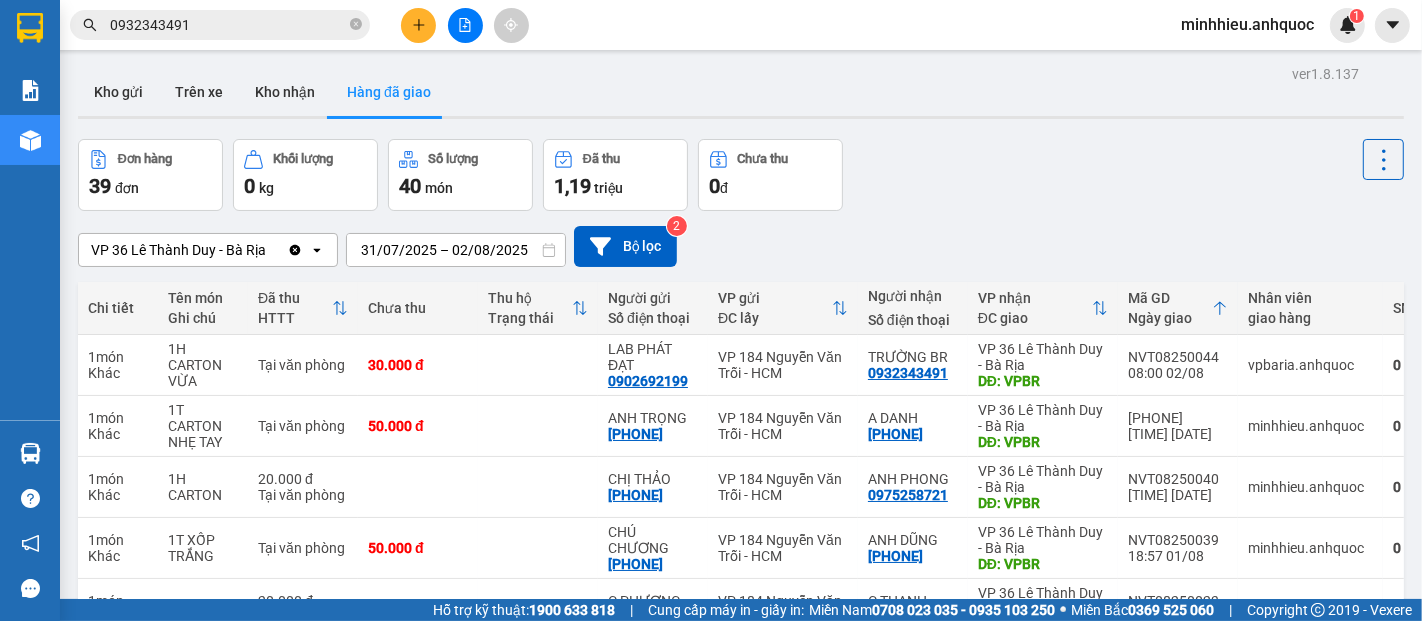 click at bounding box center (418, 25) 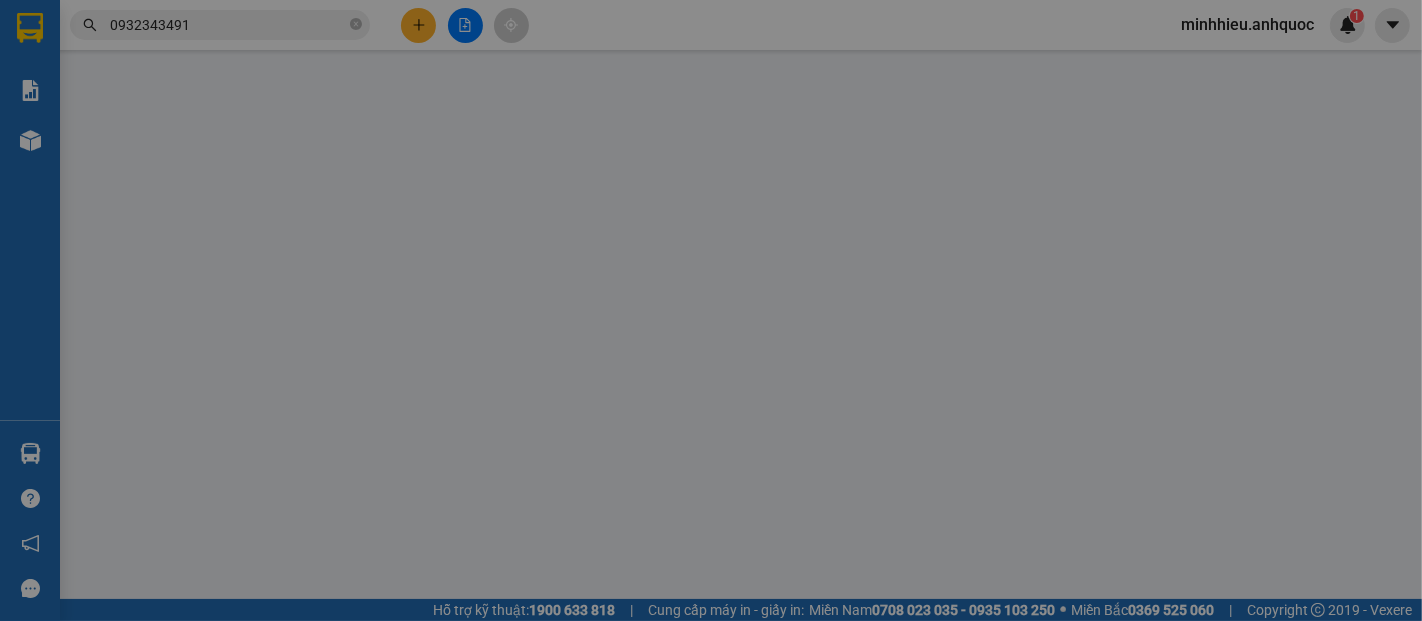scroll, scrollTop: 0, scrollLeft: 0, axis: both 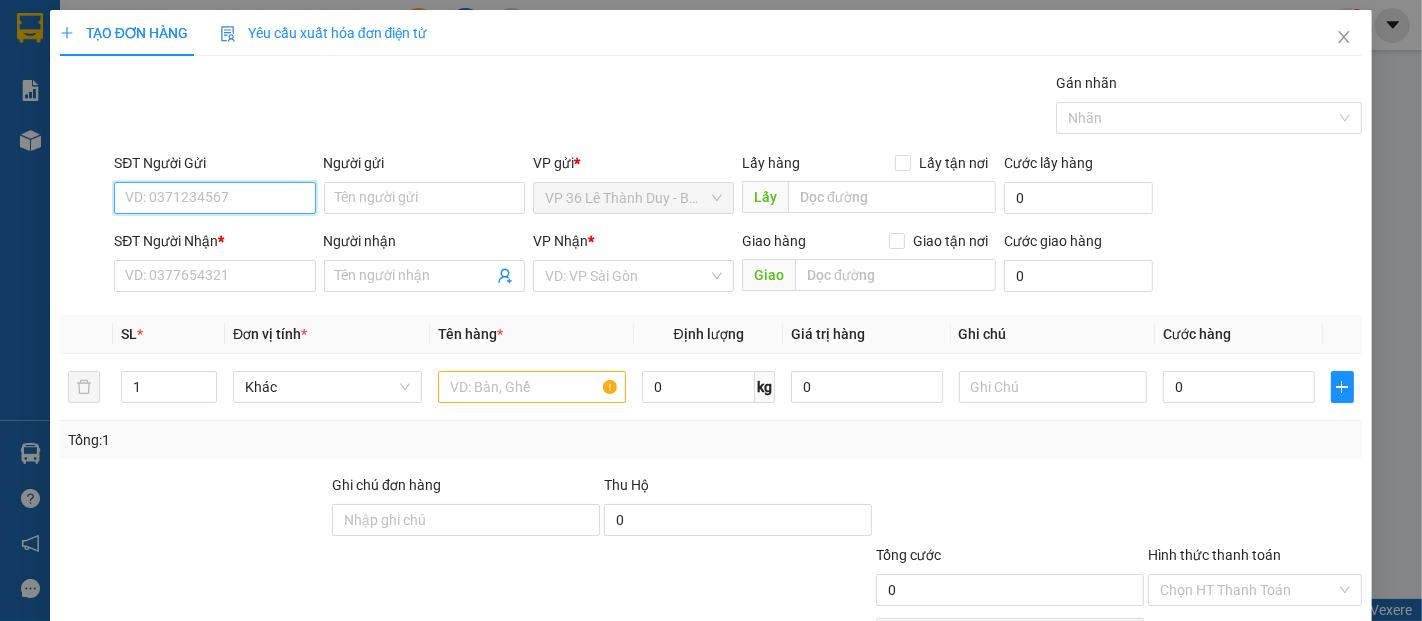 click on "SĐT Người Gửi" at bounding box center (214, 198) 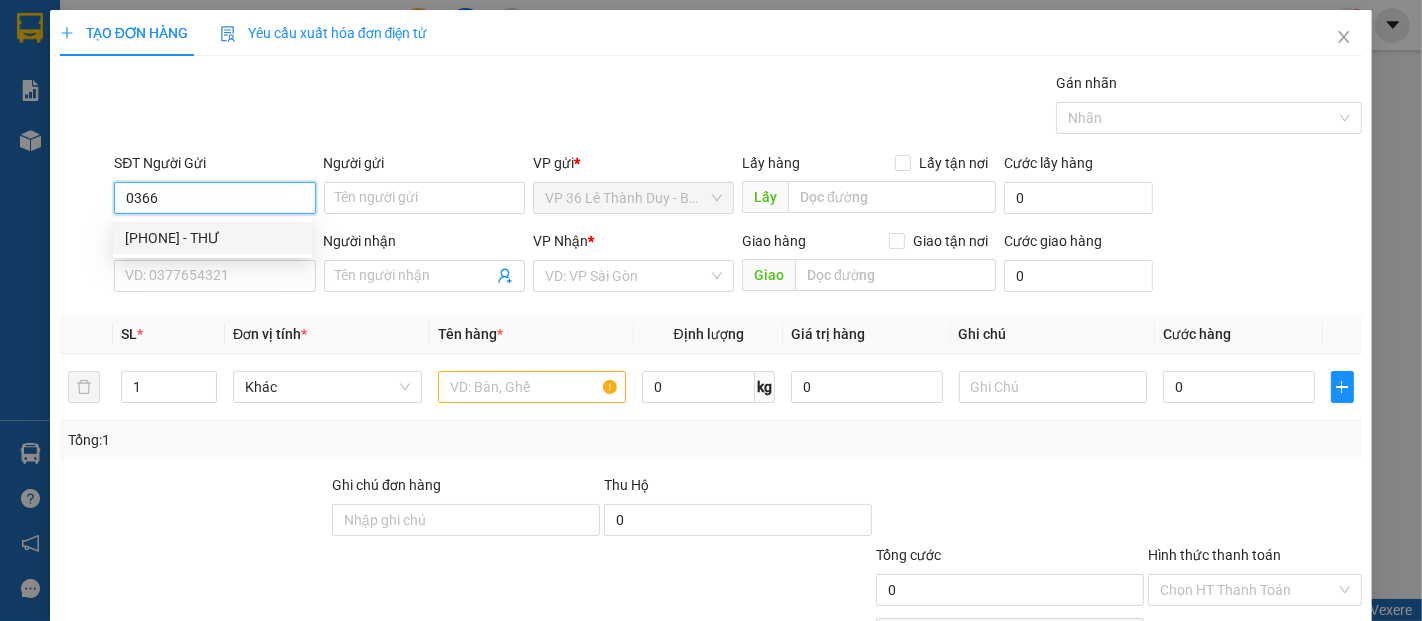 click on "[PHONE] - THƯ" at bounding box center [212, 238] 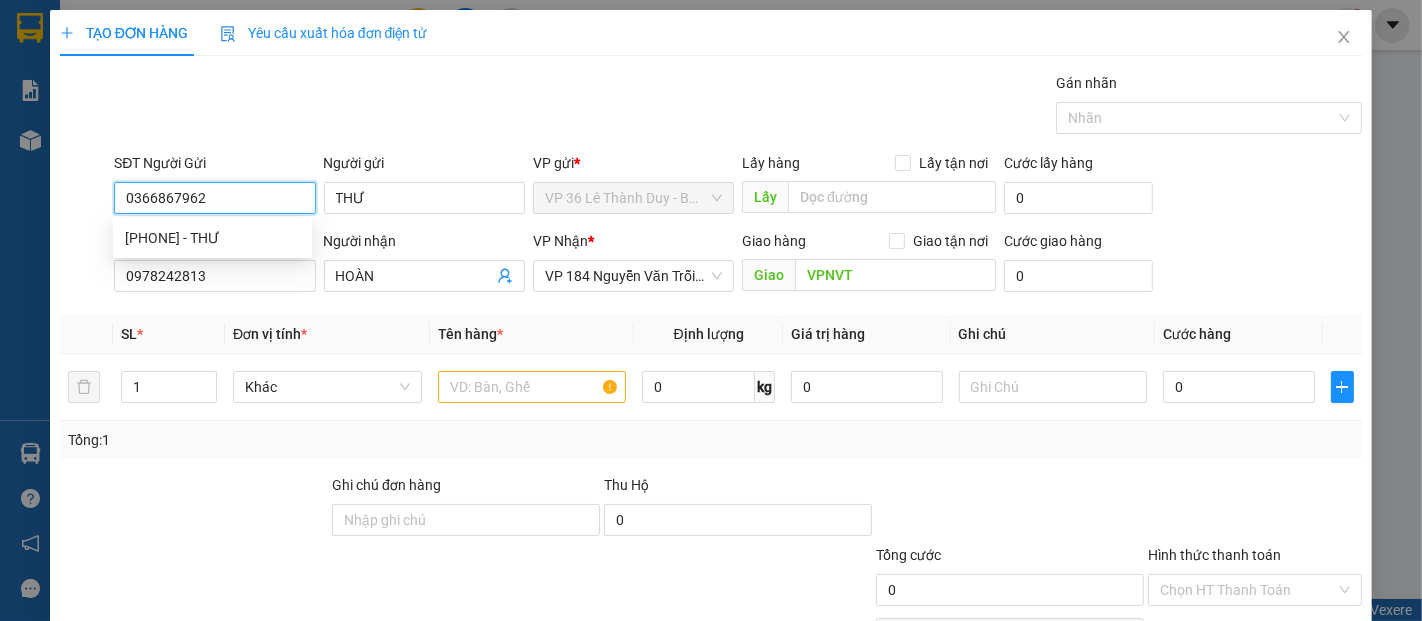 type on "20.000" 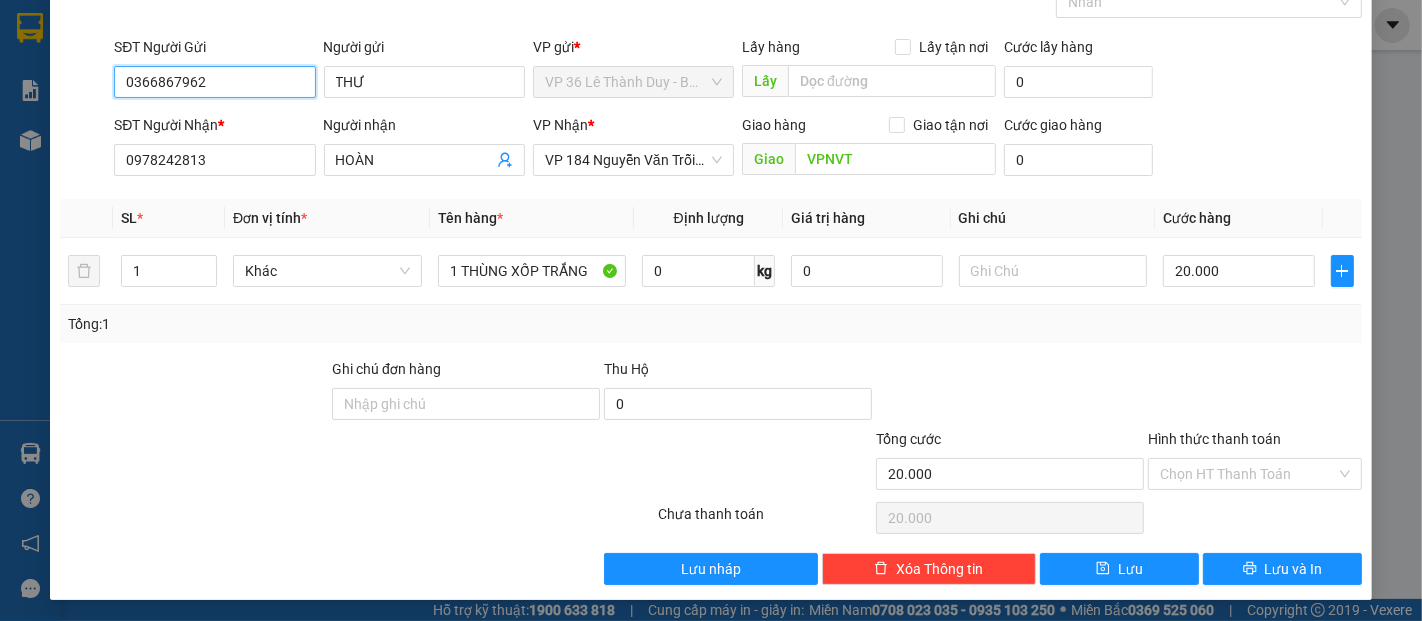 scroll, scrollTop: 117, scrollLeft: 0, axis: vertical 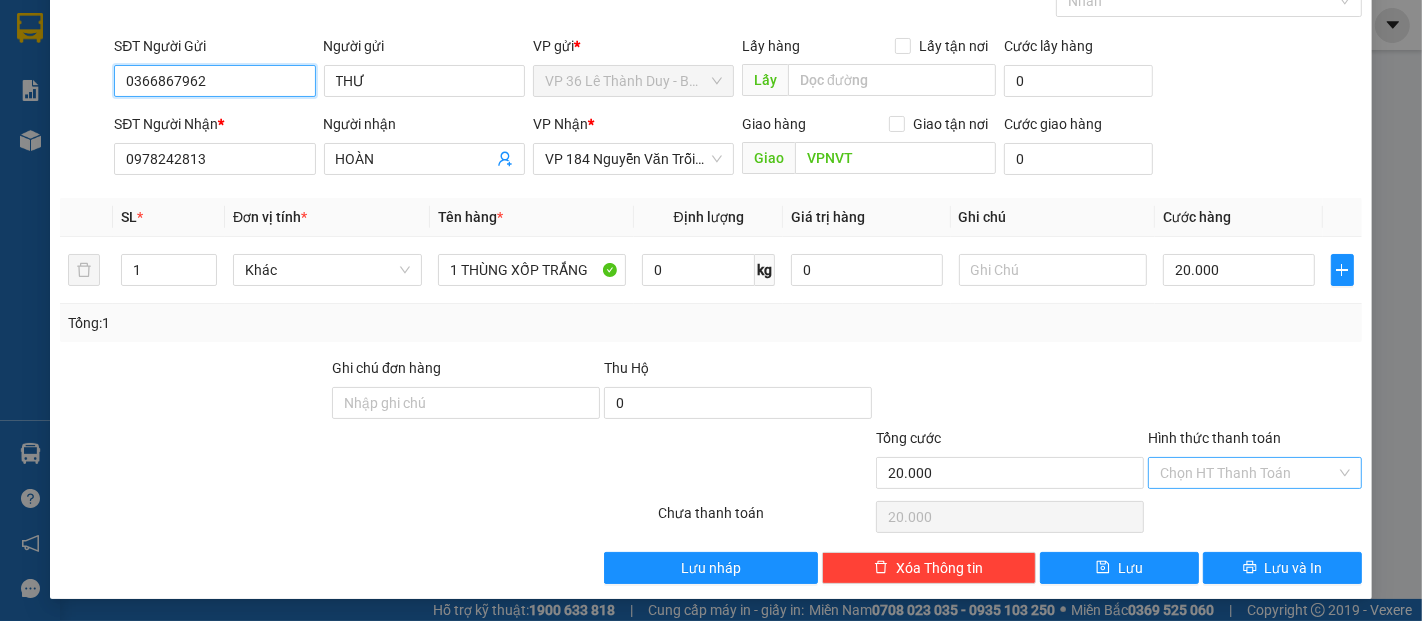 type on "0366867962" 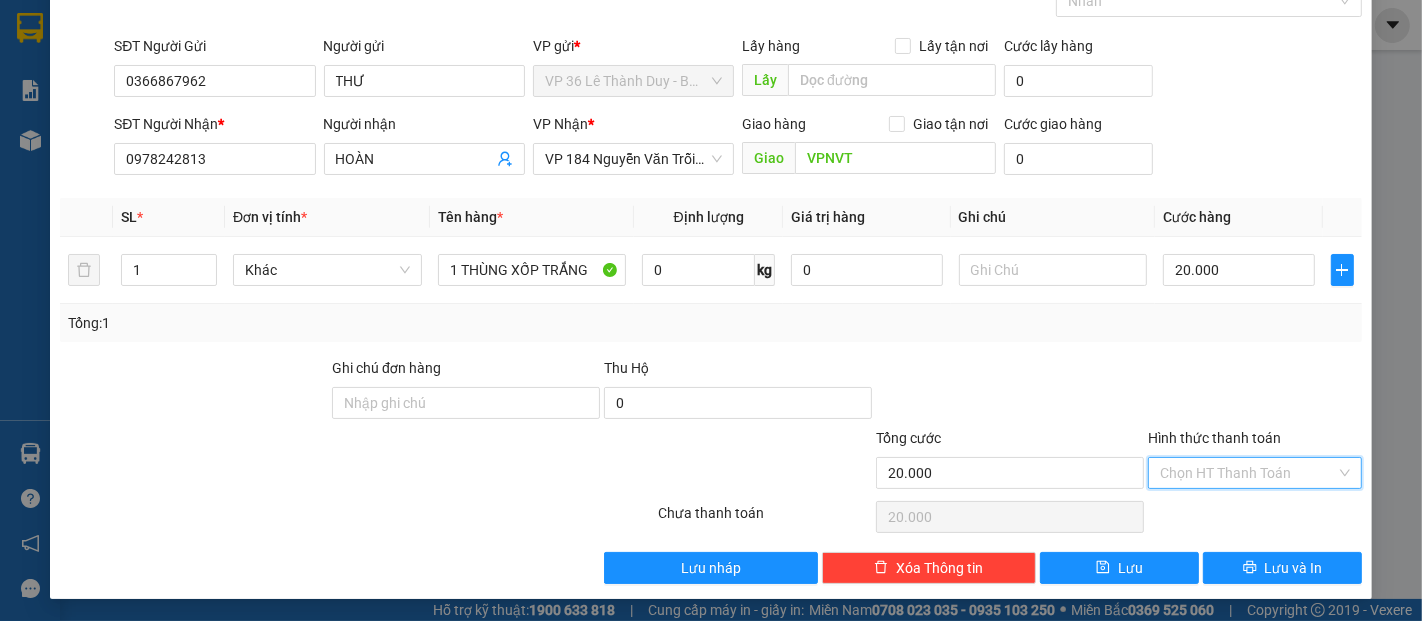click on "Hình thức thanh toán" at bounding box center (1248, 473) 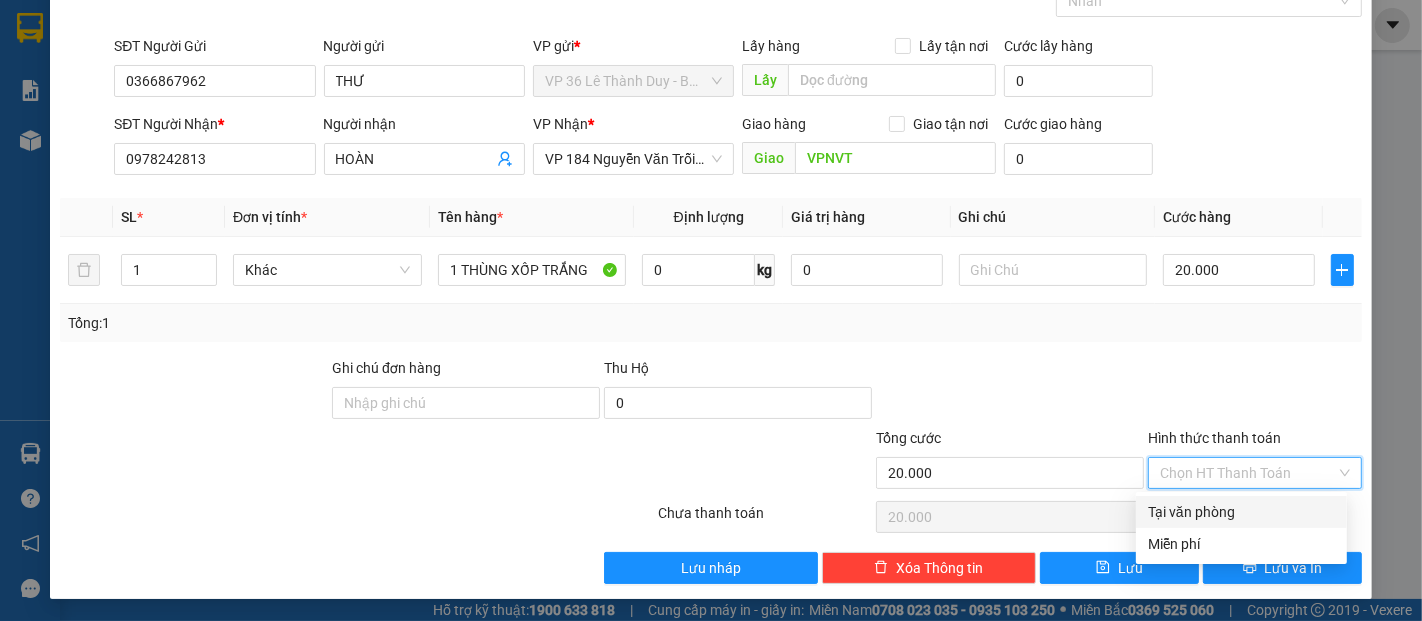 click on "Tại văn phòng" at bounding box center [1241, 512] 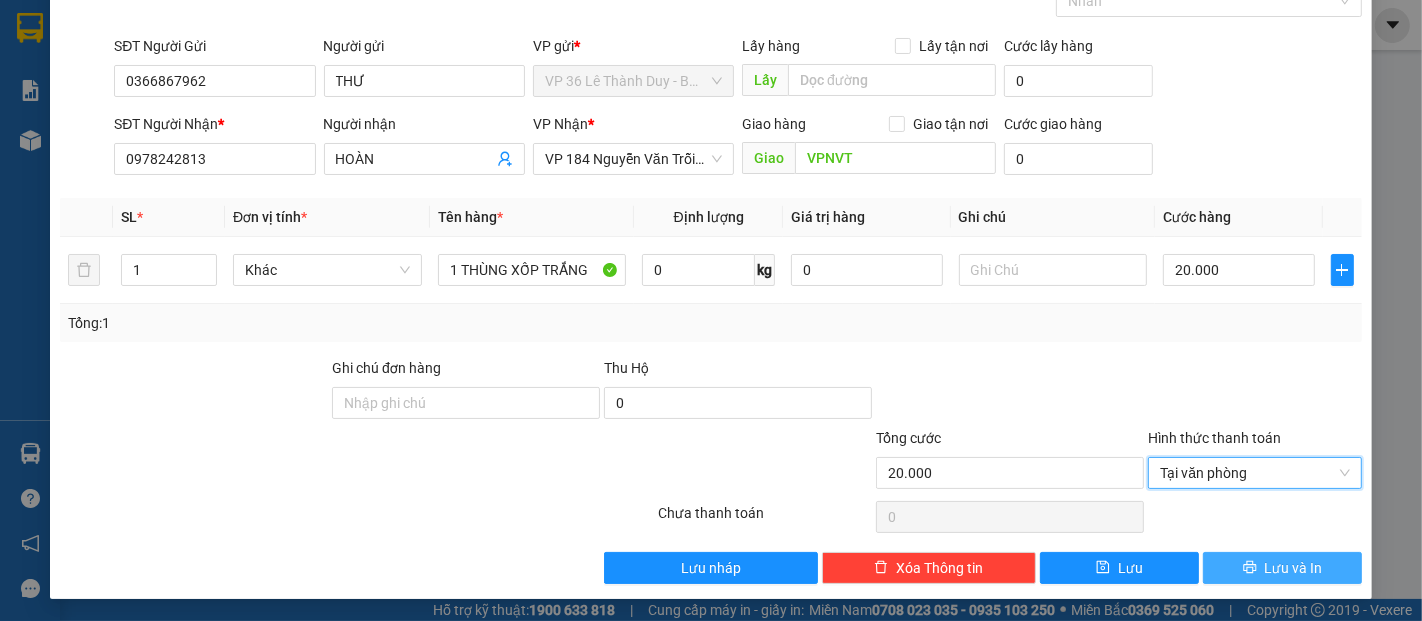 click on "Lưu và In" at bounding box center (1294, 568) 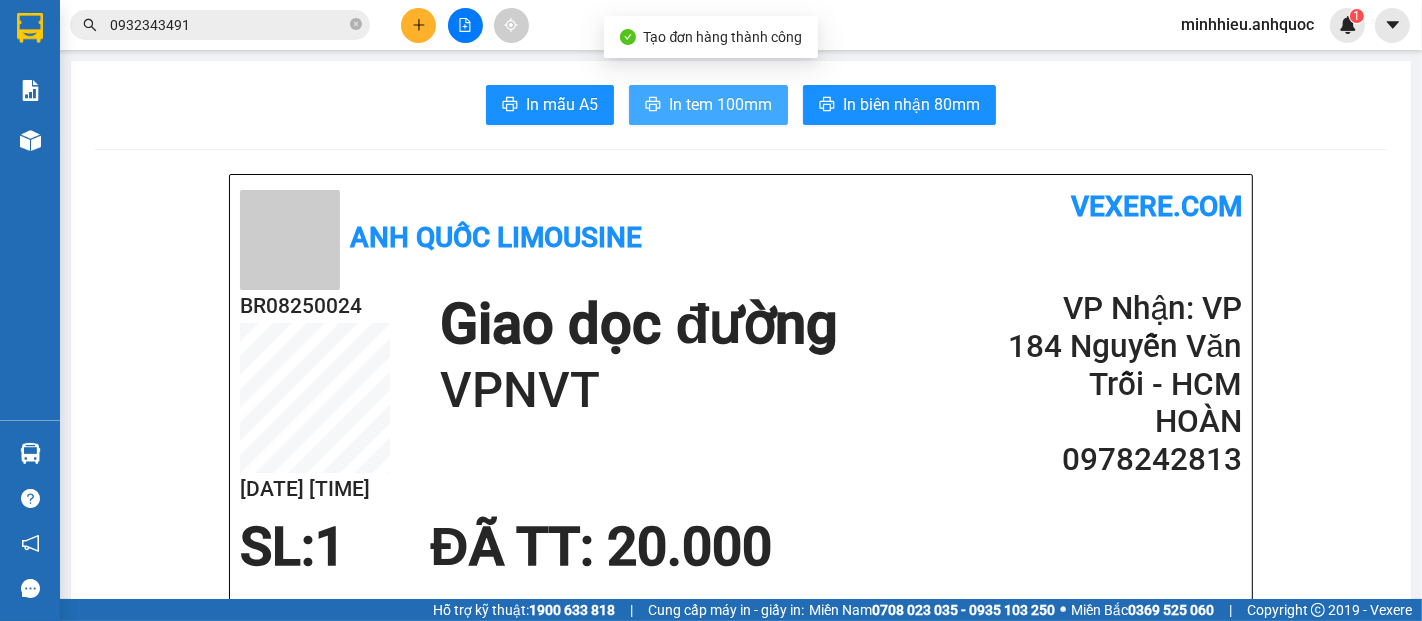 click on "In tem 100mm" at bounding box center [720, 104] 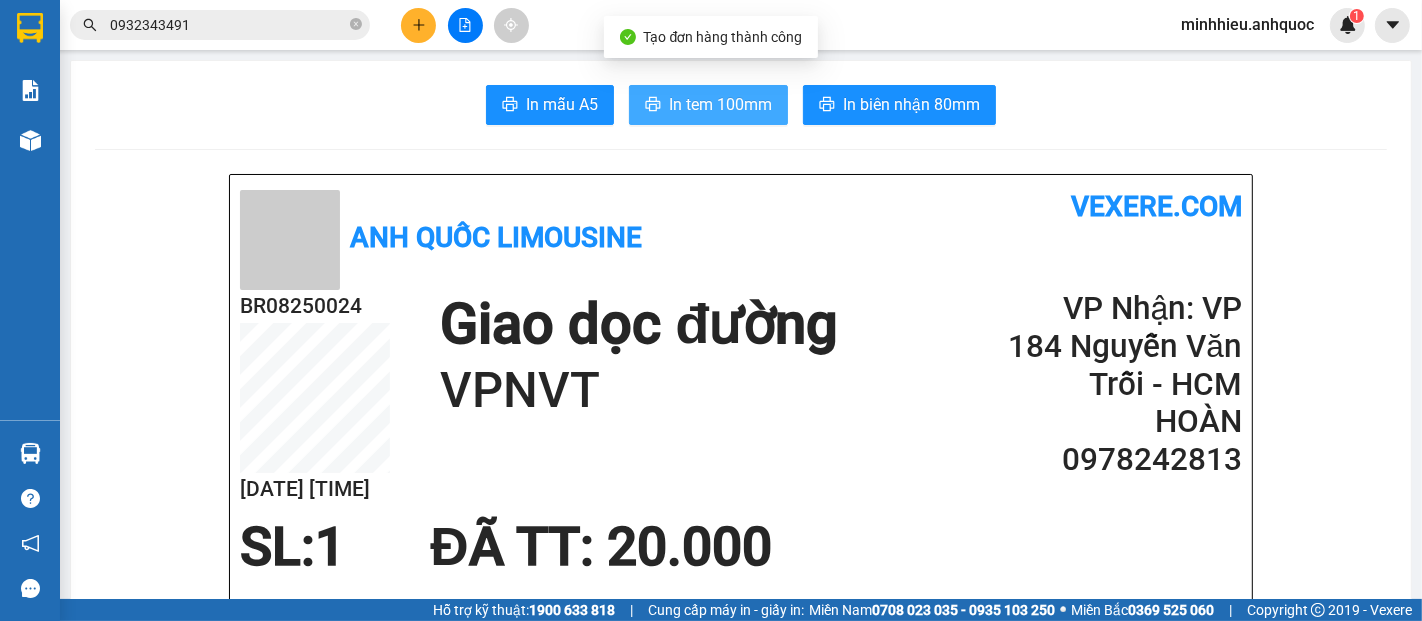scroll, scrollTop: 0, scrollLeft: 0, axis: both 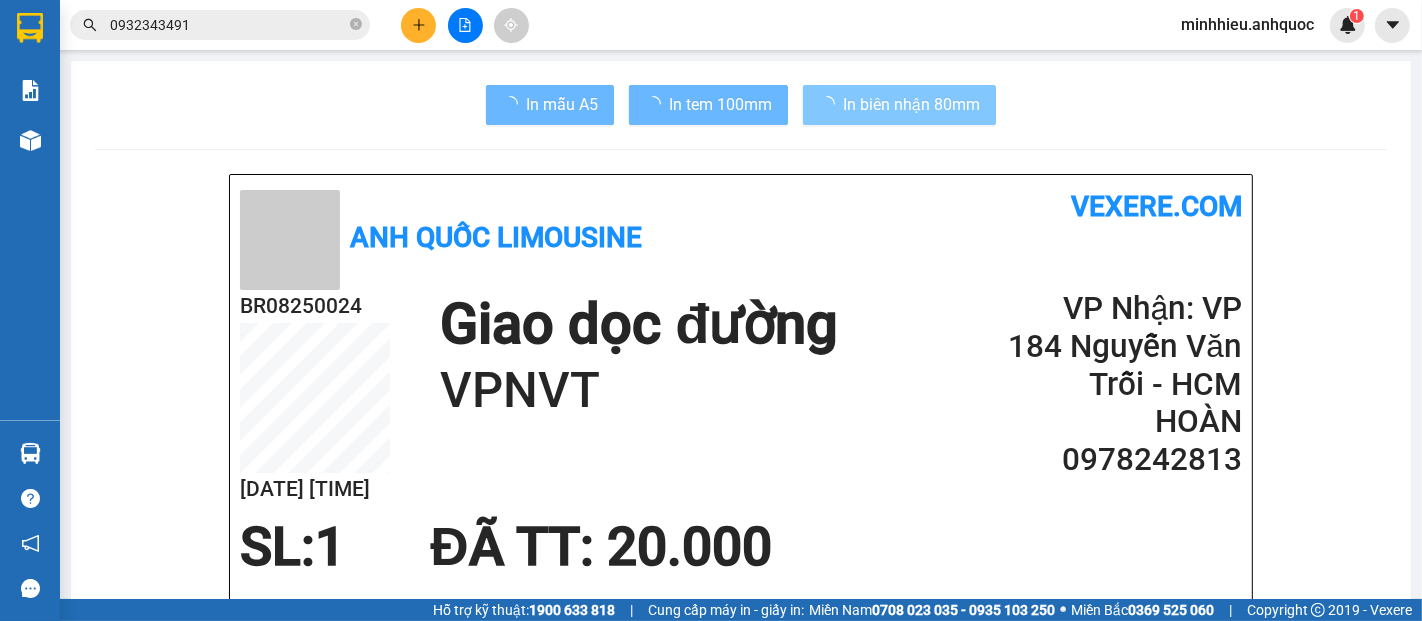 click on "In biên nhận 80mm" at bounding box center [911, 104] 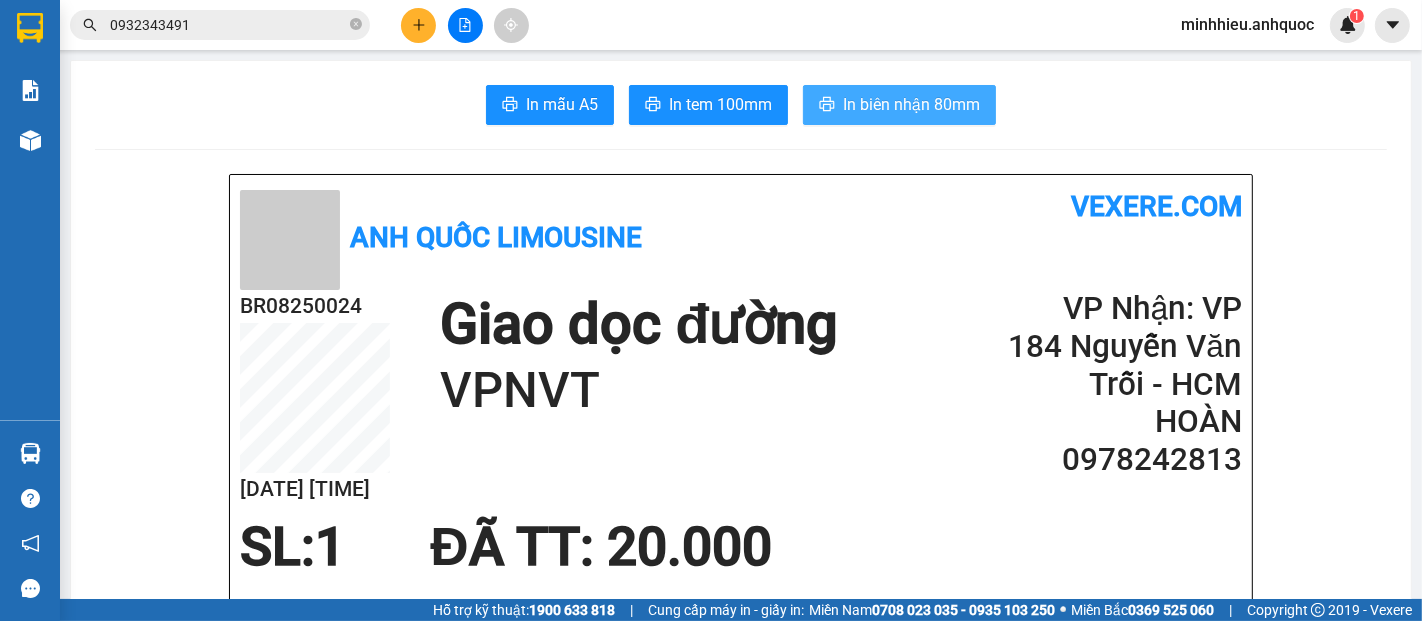 scroll, scrollTop: 0, scrollLeft: 0, axis: both 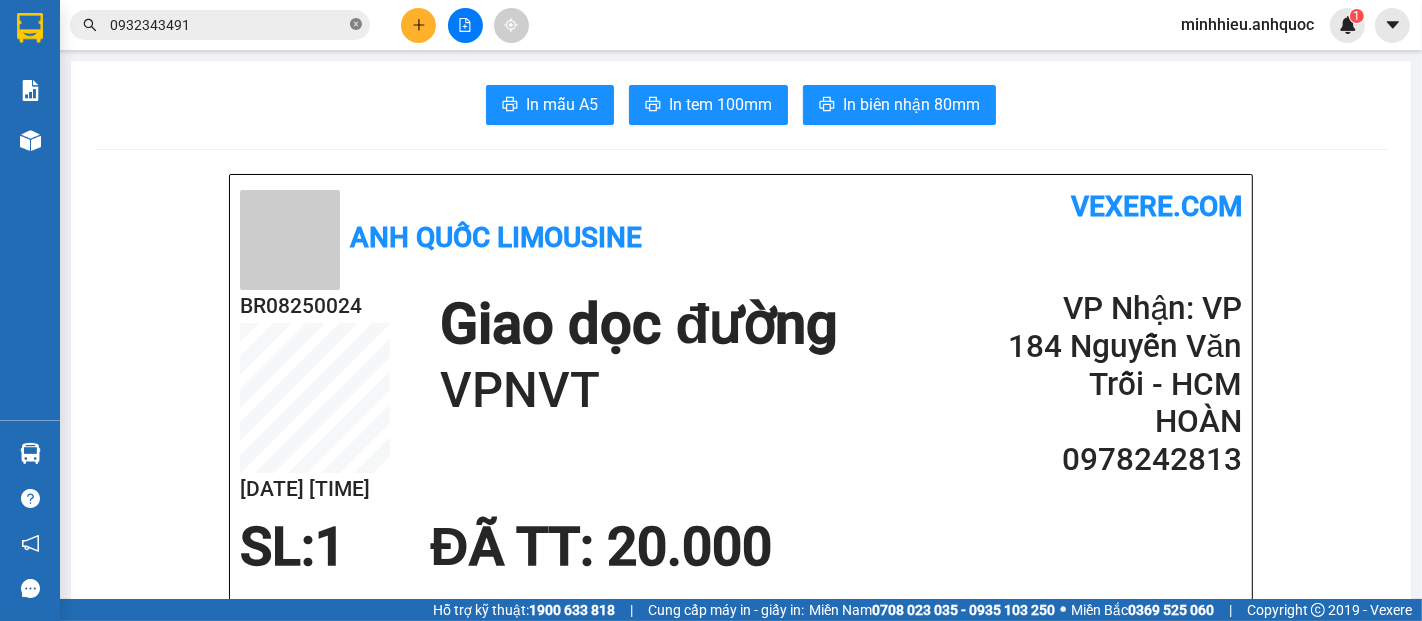 click 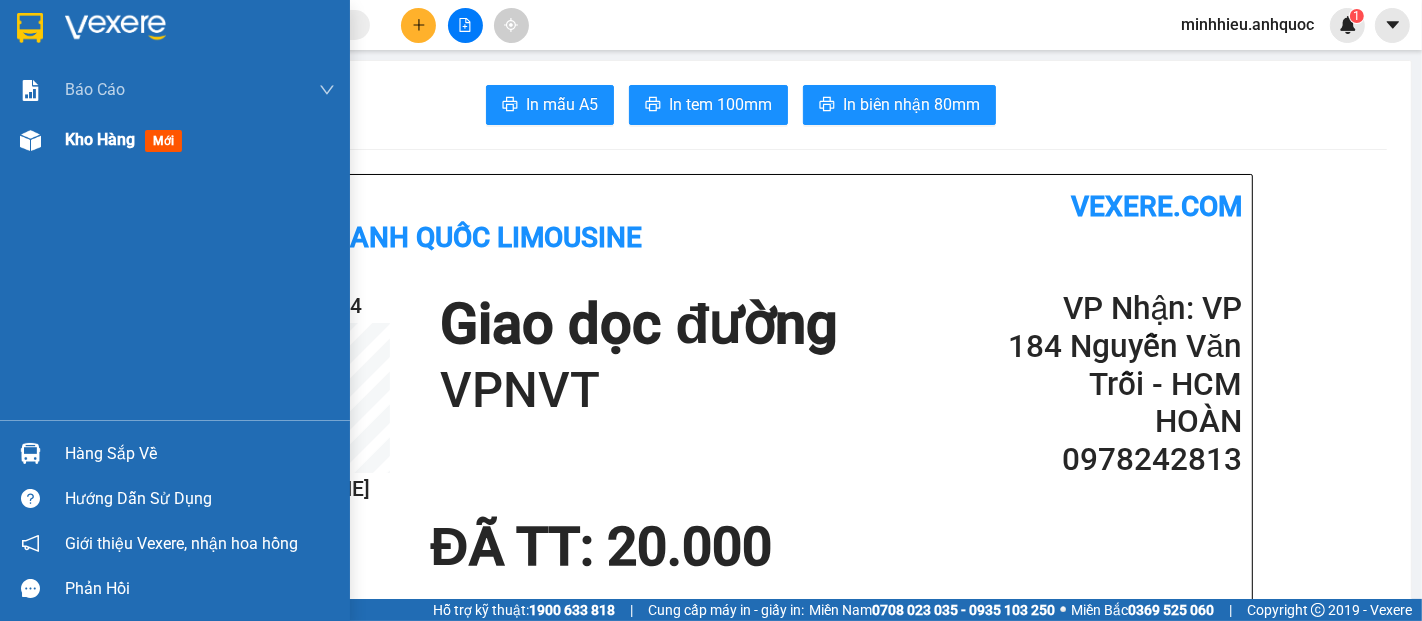 click on "Kho hàng mới" at bounding box center (175, 140) 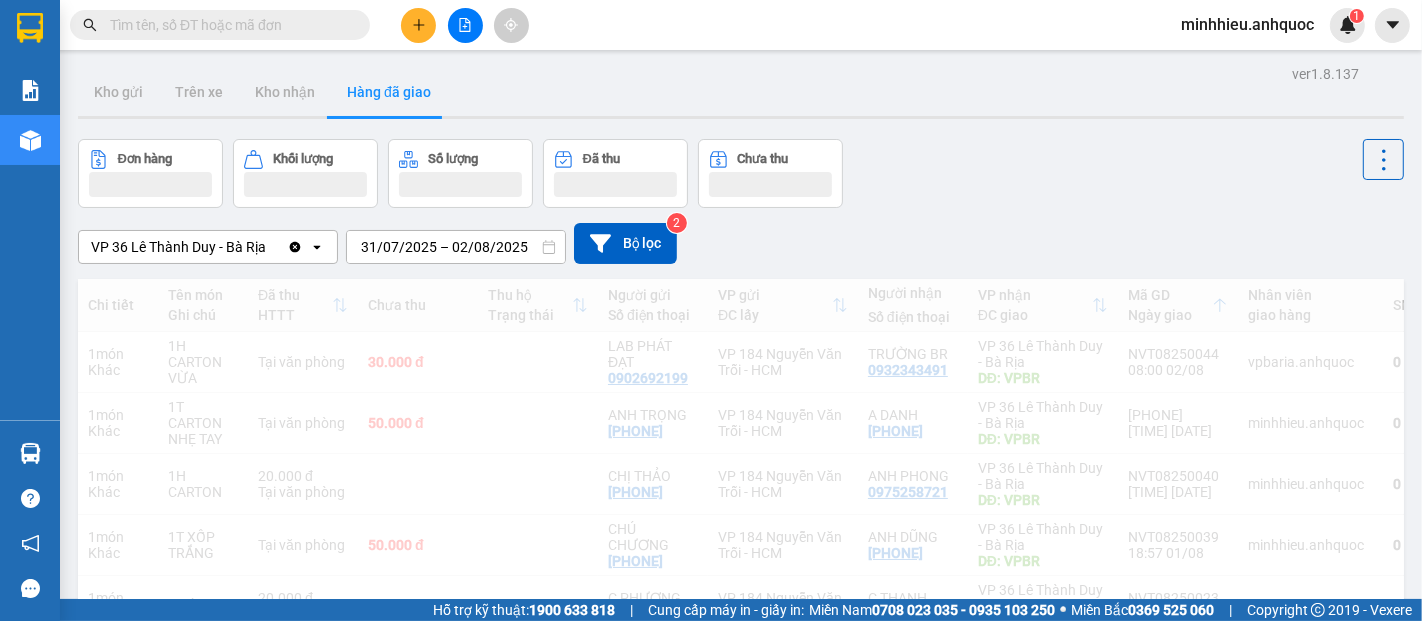click on "ver 1.8.137 Kho gửi Trên xe Kho nhận Hàng đã giao Đơn hàng Khối lượng Số lượng Đã thu Chưa thu VP 36 Lê Thành Duy - Bà Rịa Clear value open [DATE] – [DATE] Press the down arrow key to interact with the calendar and select a date. Press the escape button to close the calendar. Selected date range is from [DATE] to [DATE]. Bộ lọc 2 Chi tiết Tên món Ghi chú Đã thu HTTT Chưa thu Thu hộ Trạng thái Người gửi Số điện thoại VP gửi ĐC lấy Người nhận Số điện thoại VP nhận ĐC giao Mã GD Ngày giao Nhân viên giao hàng SMS Biển số xe 1 món Khác 1H CARTON VỪA Tại văn phòng 30.000 đ LAB PHÁT ĐẠT [PHONE] VP 184 Nguyễn Văn Trỗi - HCM TRƯỜNG BR [PHONE] VP 36 Lê Thành Duy - Bà Rịa Giao DĐ: VPBR NVT08250044 08:00 02/08 vpbaria.anhquoc 0 72B-028.51 1 món Khác 1T CARTON NHẸ TAY Tại văn phòng 50.000 đ ANH TRỌNG [PHONE] VP 184 Nguyễn Văn Trỗi - HCM A DANH [PHONE] DĐ: VPBR 0 1" at bounding box center (741, 537) 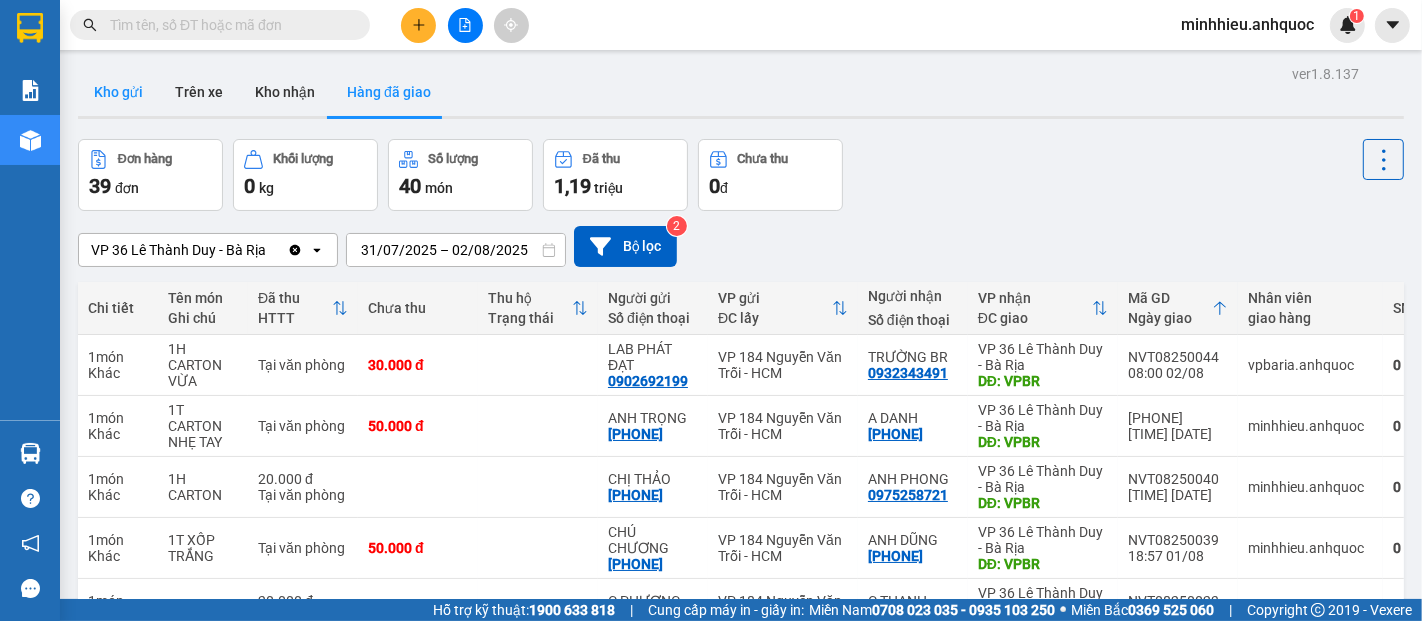 click on "Kho gửi" at bounding box center [118, 92] 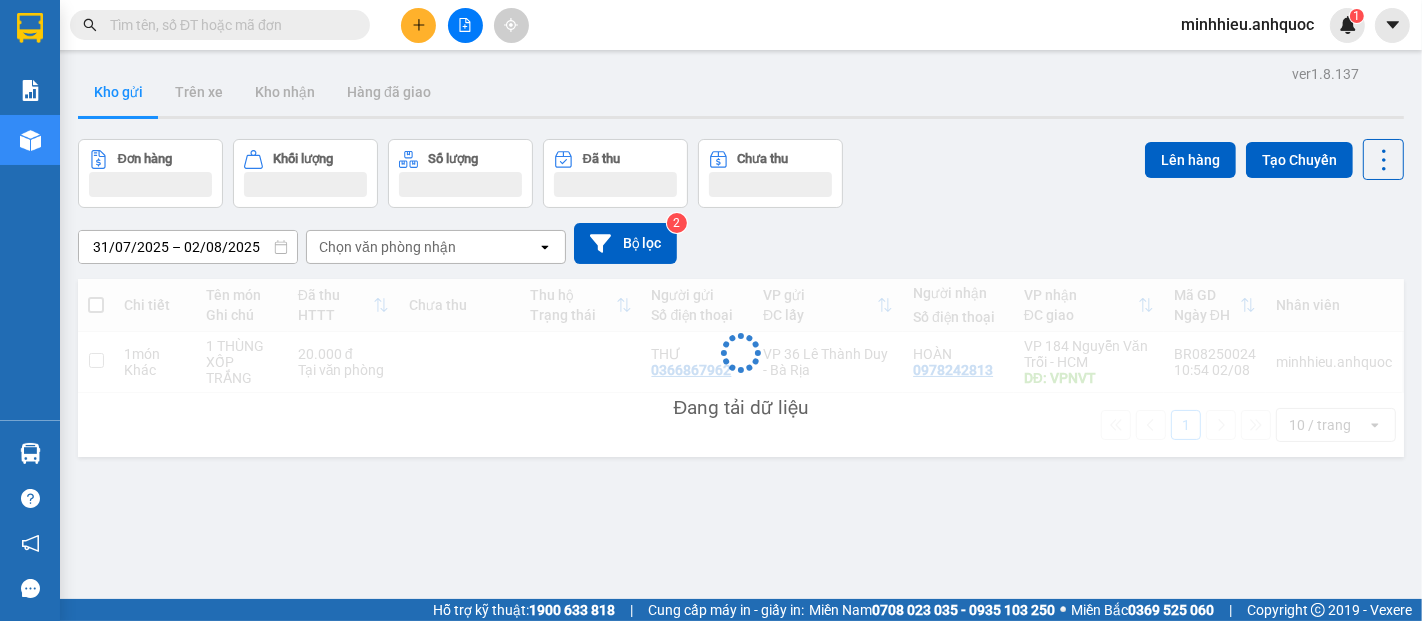 click at bounding box center (580, 362) 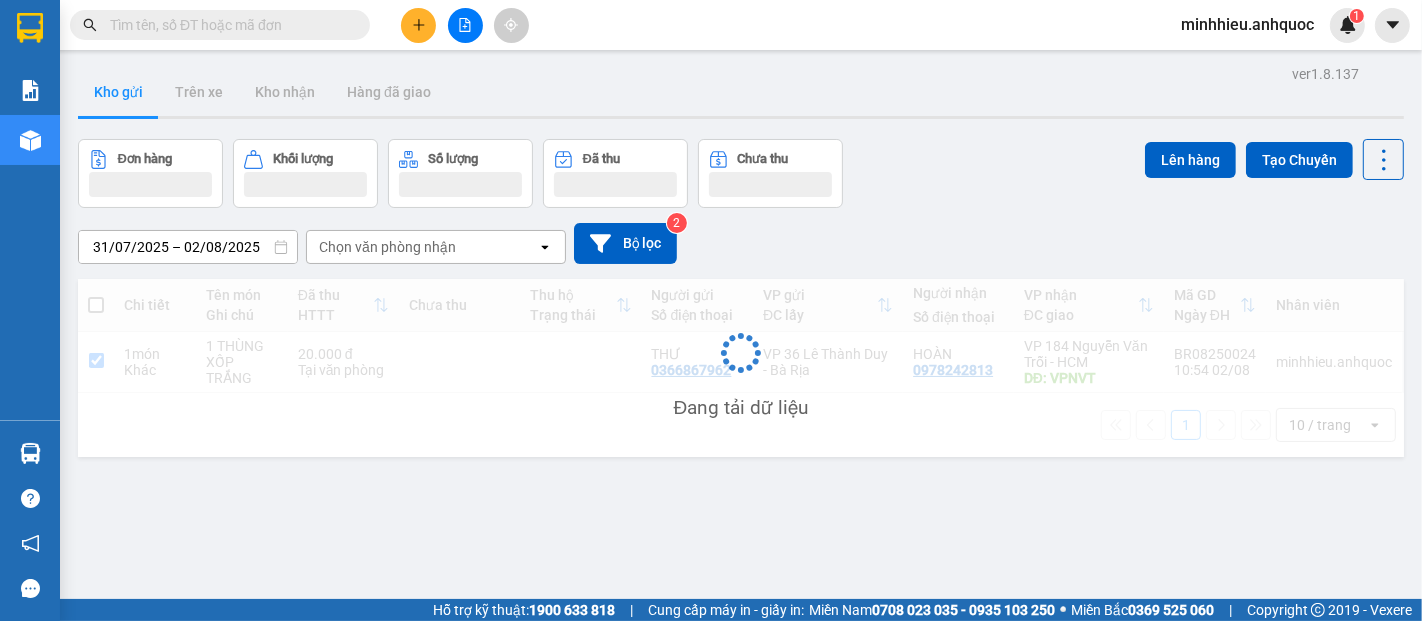 checkbox on "true" 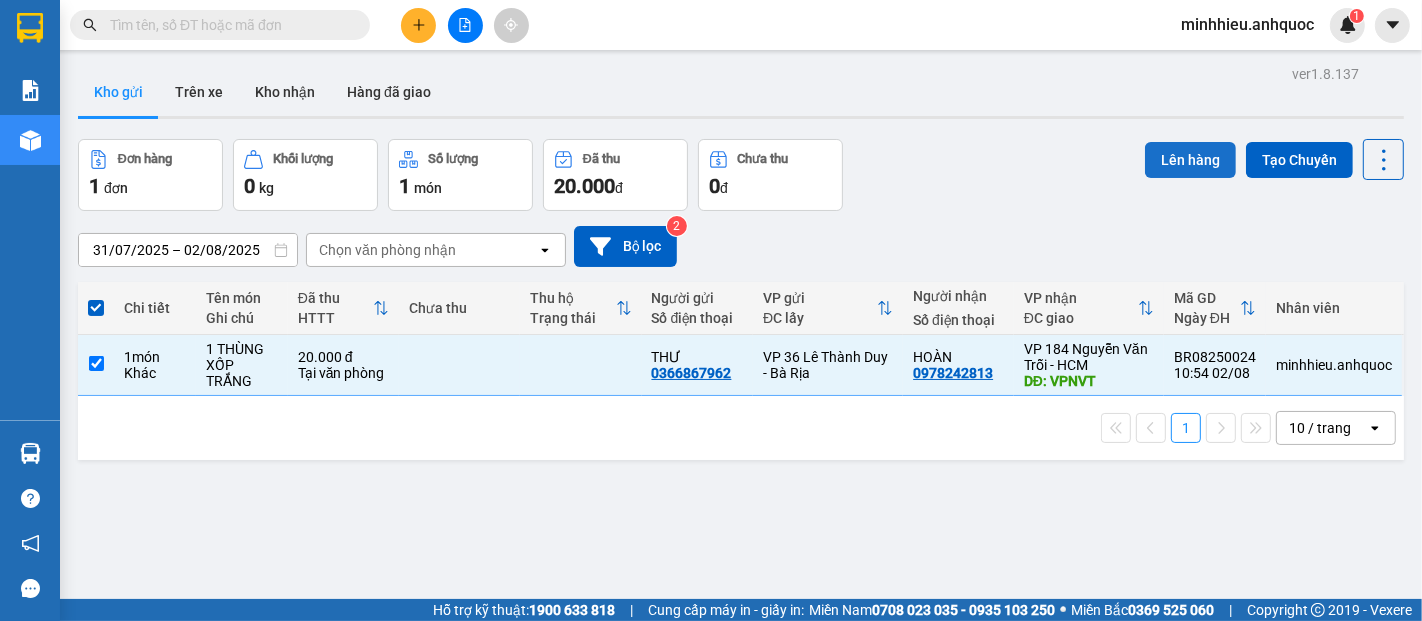 click on "Lên hàng" at bounding box center (1190, 160) 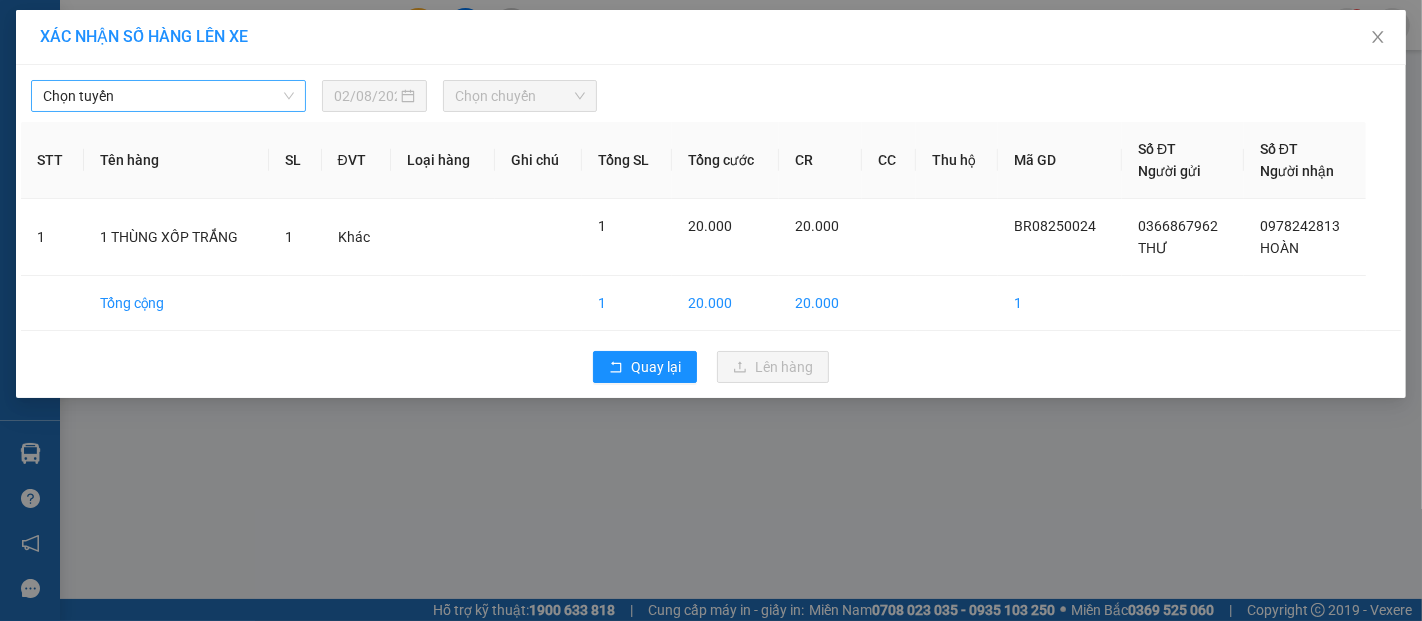 click on "Chọn tuyến 02/08/2025 Chọn chuyến" at bounding box center (711, 91) 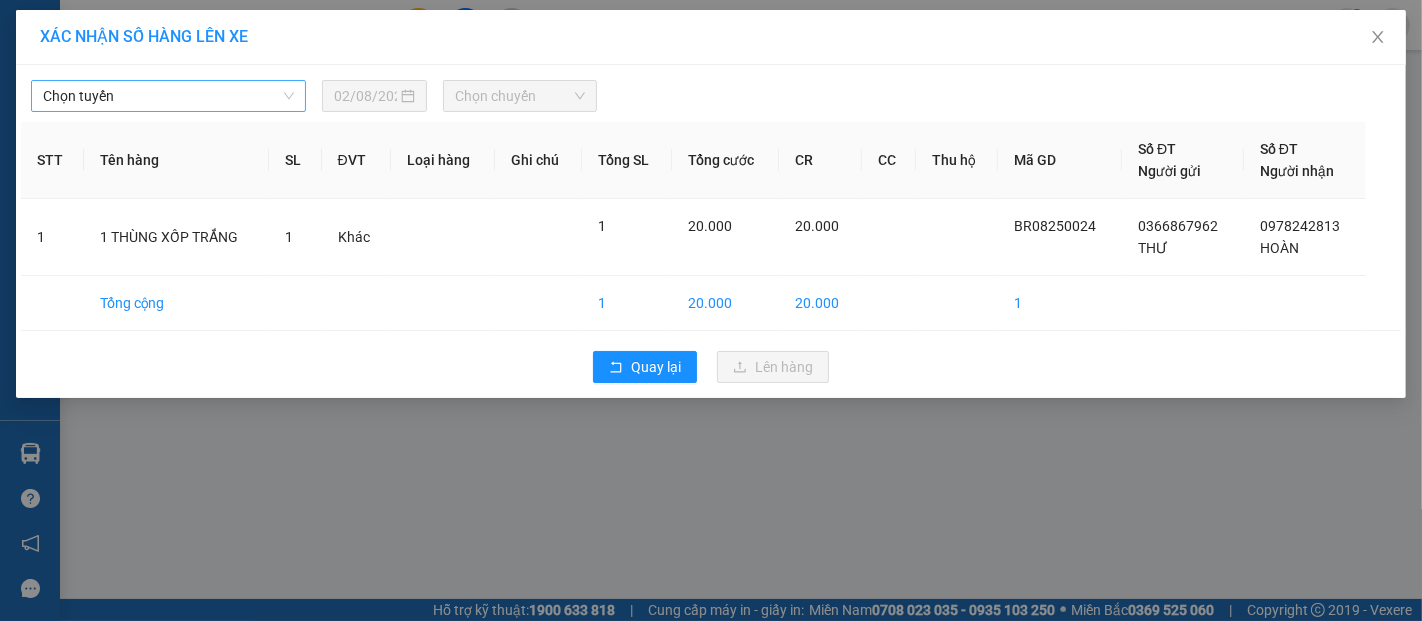 drag, startPoint x: 208, startPoint y: 102, endPoint x: 195, endPoint y: 91, distance: 17.029387 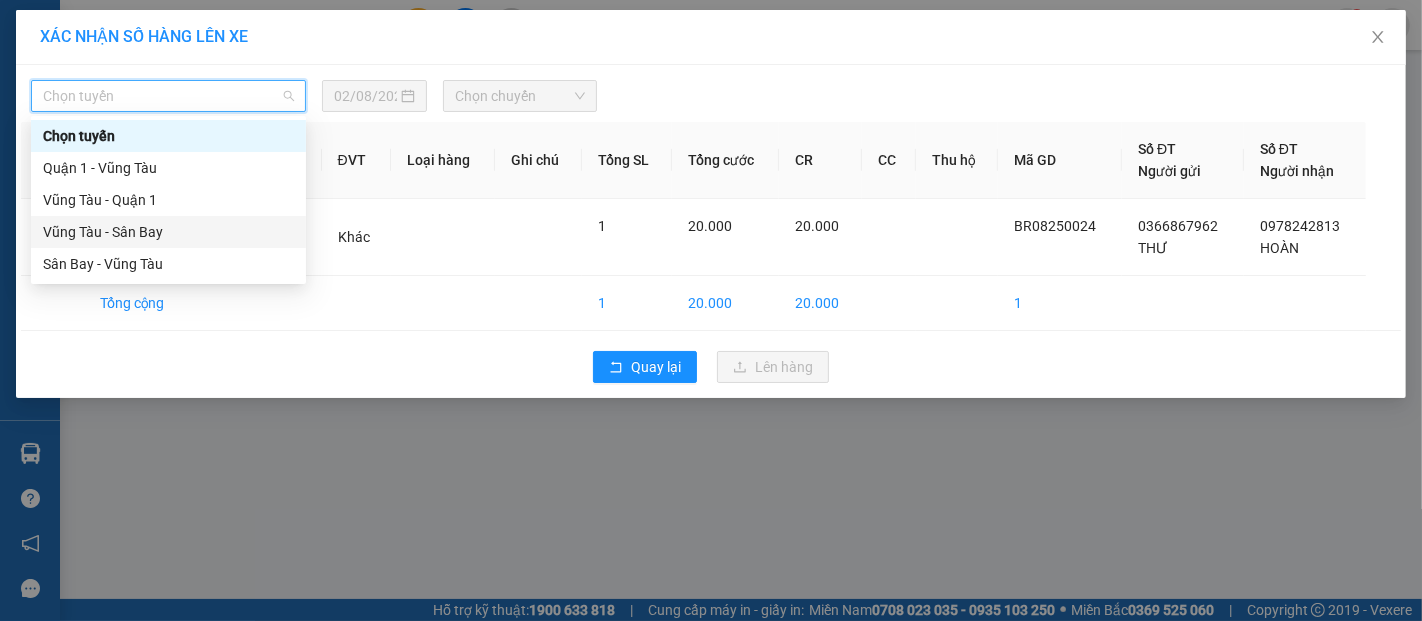 click on "Vũng Tàu - Sân Bay" at bounding box center [168, 232] 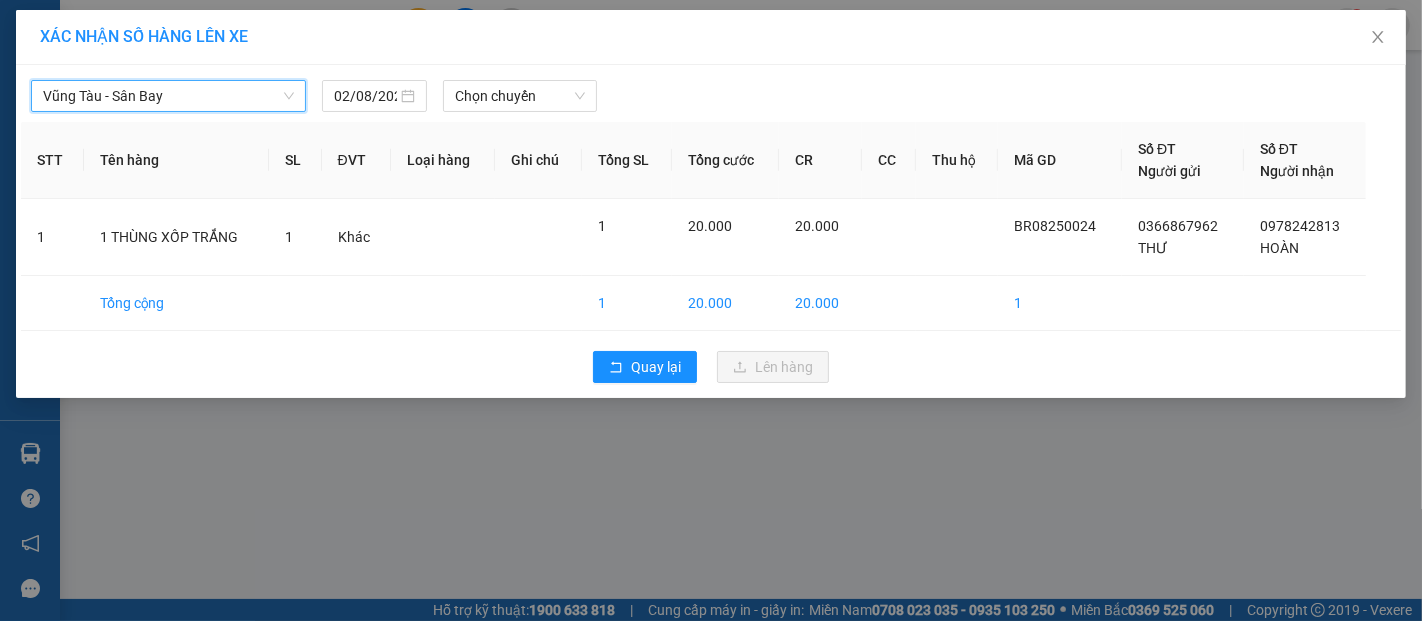 click on "Vũng Tàu - Sân Bay Vũng Tàu - Sân Bay [DATE] Chọn chuyến STT Tên hàng SL ĐVT Loại hàng Ghi chú Tổng SL Tổng cước CR CC Thu hộ Mã GD Số ĐT Người gửi Số ĐT Người nhận 1 1 THÙNG XỐP TRẮNG 1 Khác 1 20.000 20.000 BR08250024 [PHONE] THƯ [PHONE] HOÀN Tổng cộng 1 20.000 20.000 1 Quay lại Lên hàng" at bounding box center (711, 231) 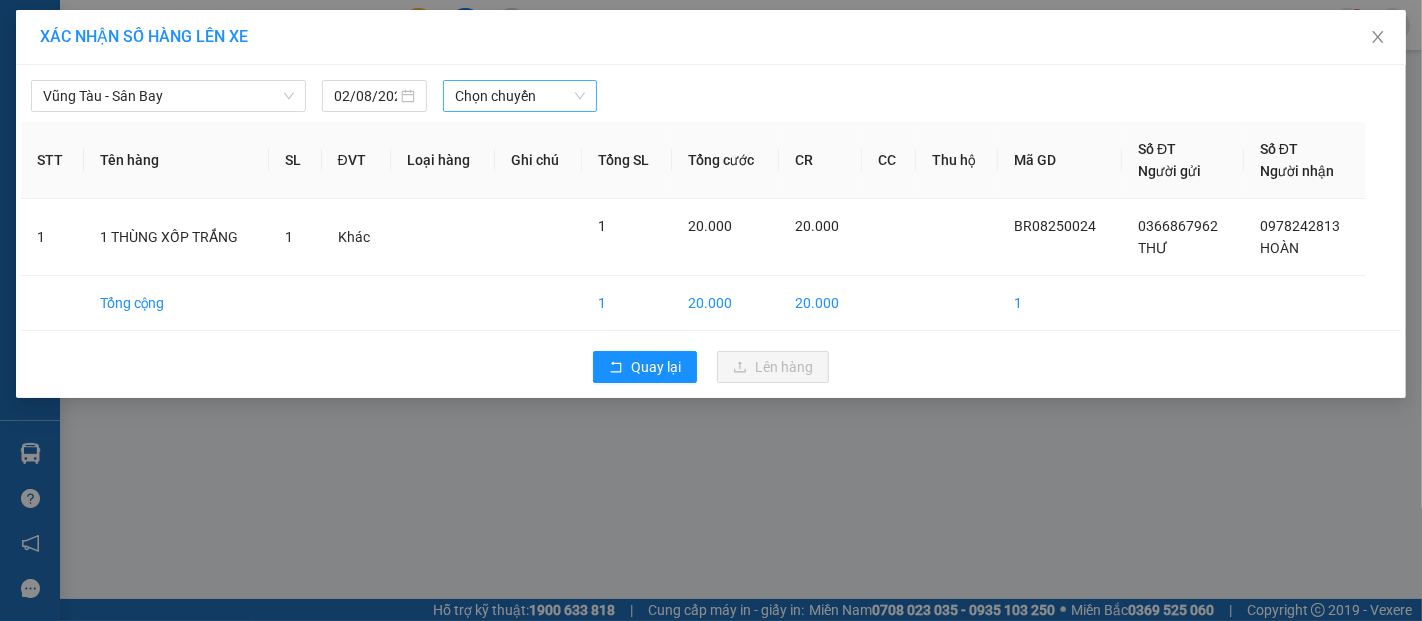 click on "Chọn chuyến" at bounding box center (520, 96) 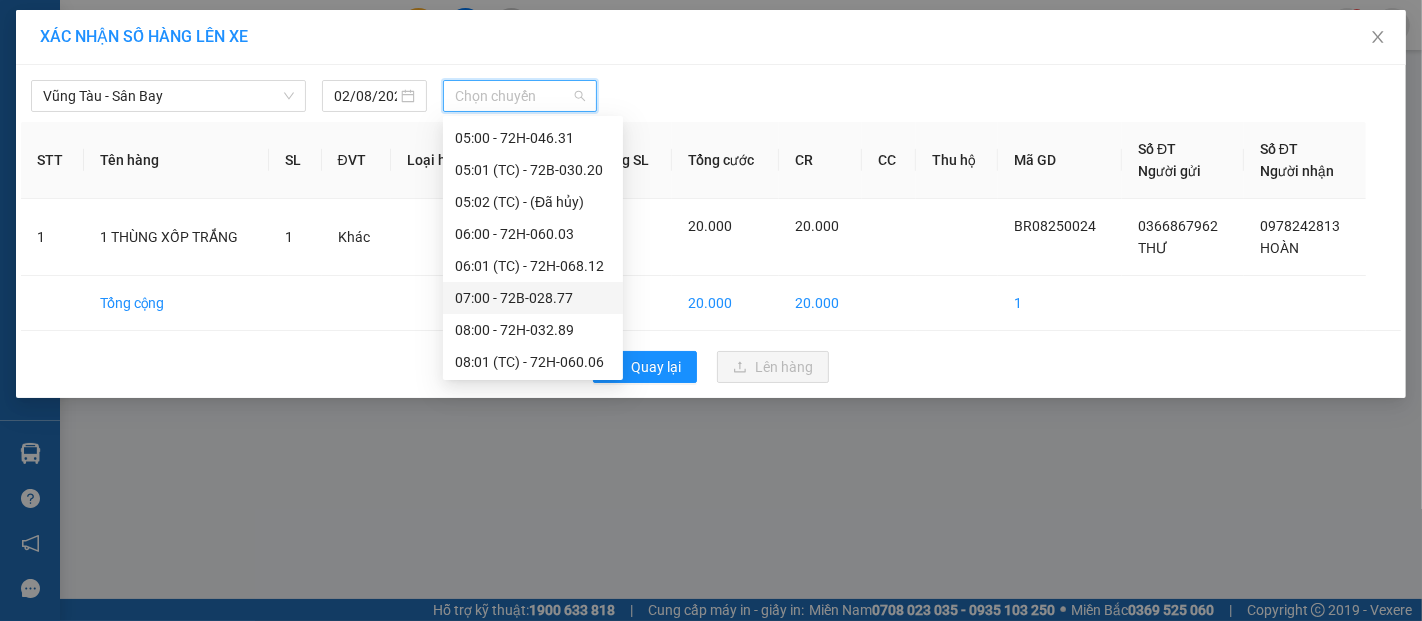 scroll, scrollTop: 444, scrollLeft: 0, axis: vertical 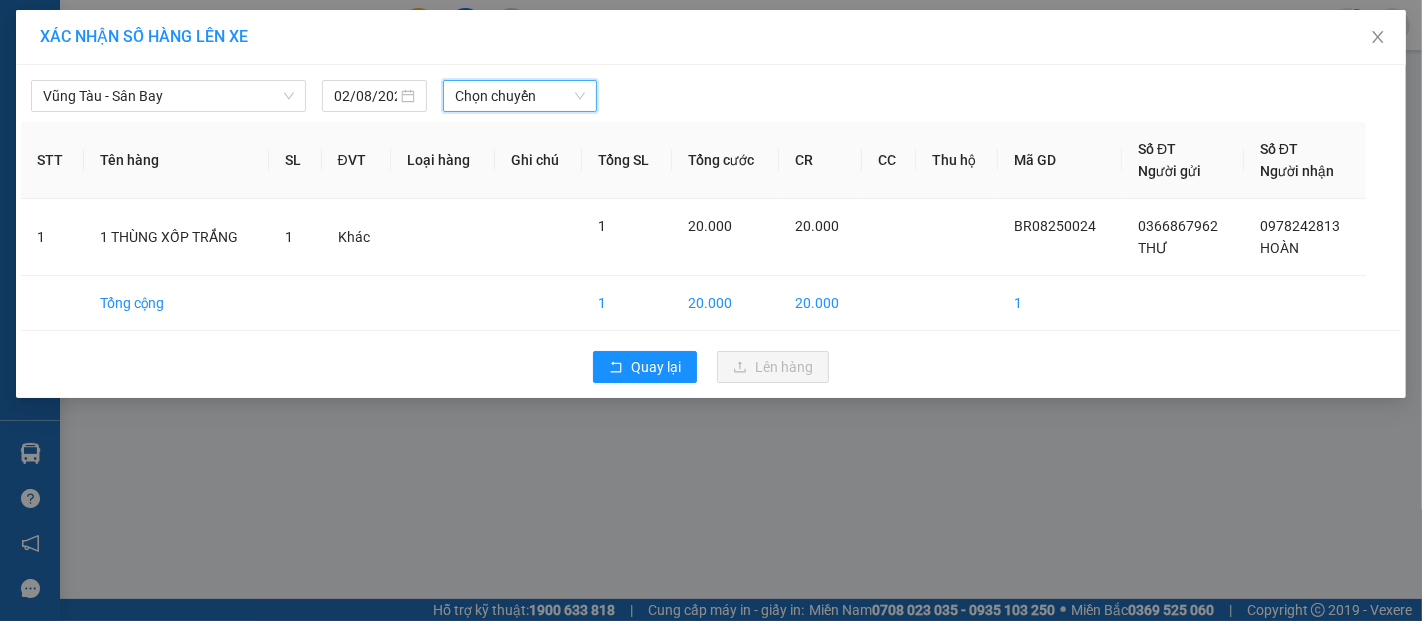 click on "Chọn chuyến" at bounding box center (520, 96) 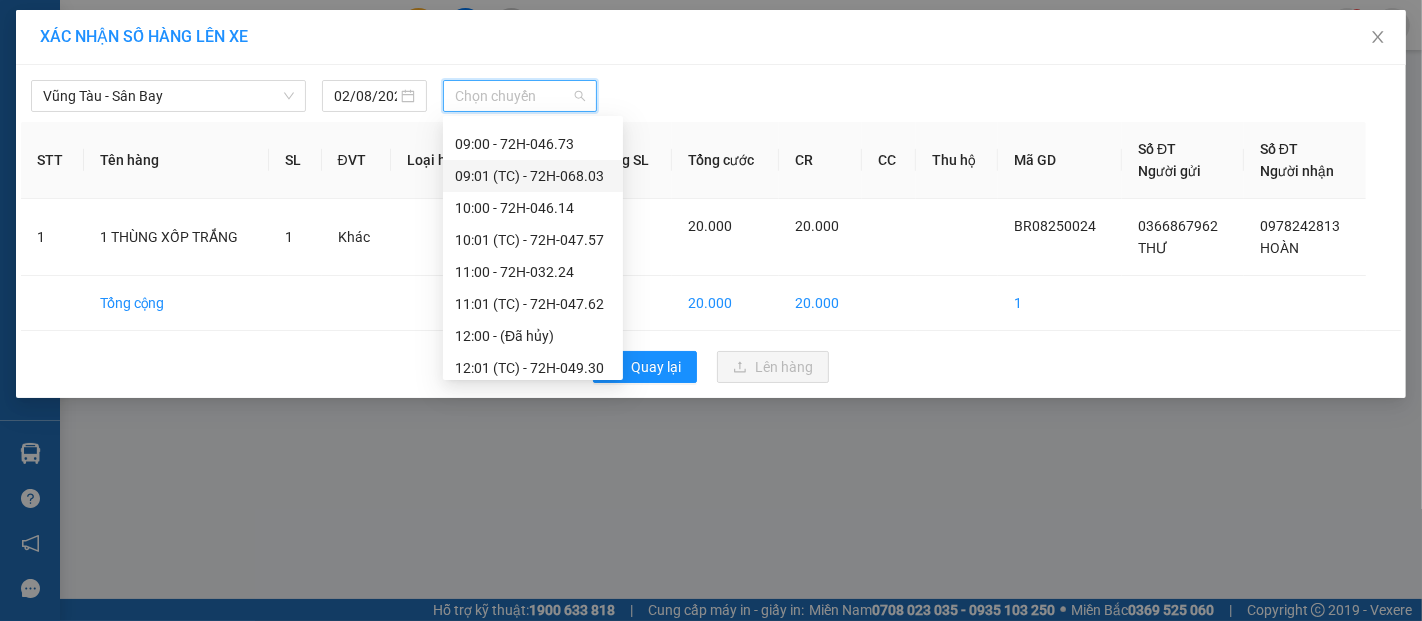 scroll, scrollTop: 444, scrollLeft: 0, axis: vertical 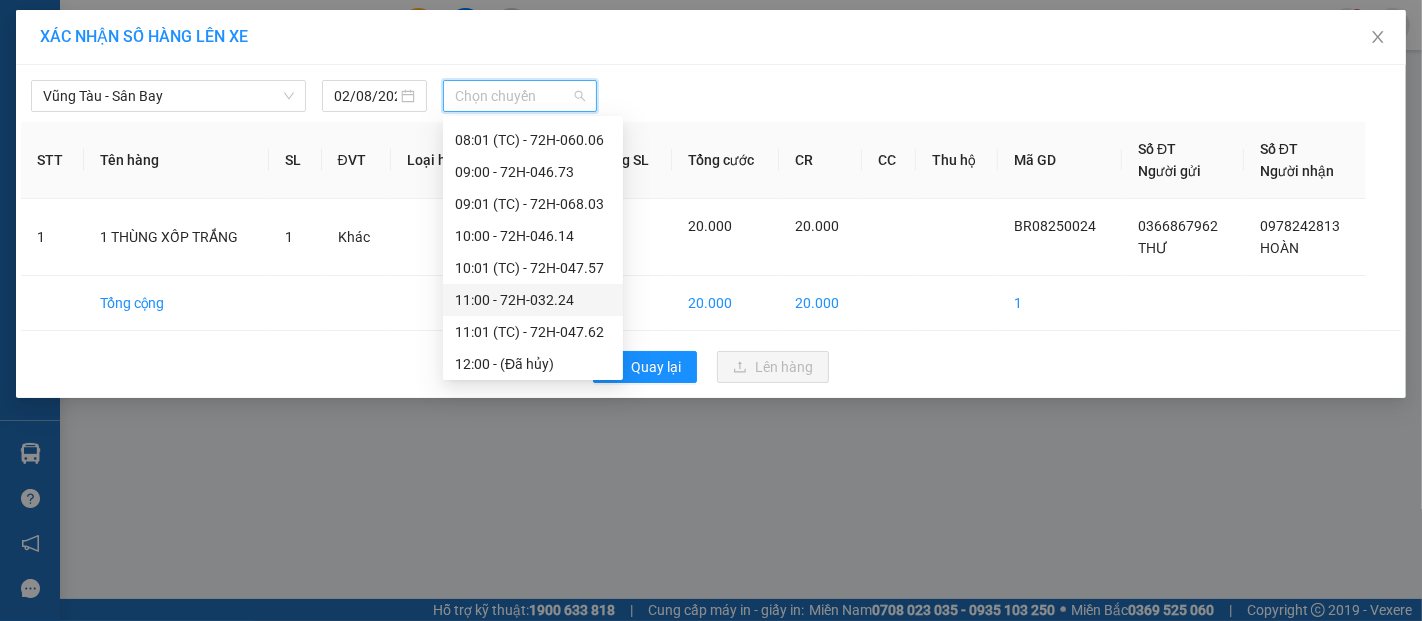 click on "11:00     - 72H-032.24" at bounding box center [533, 300] 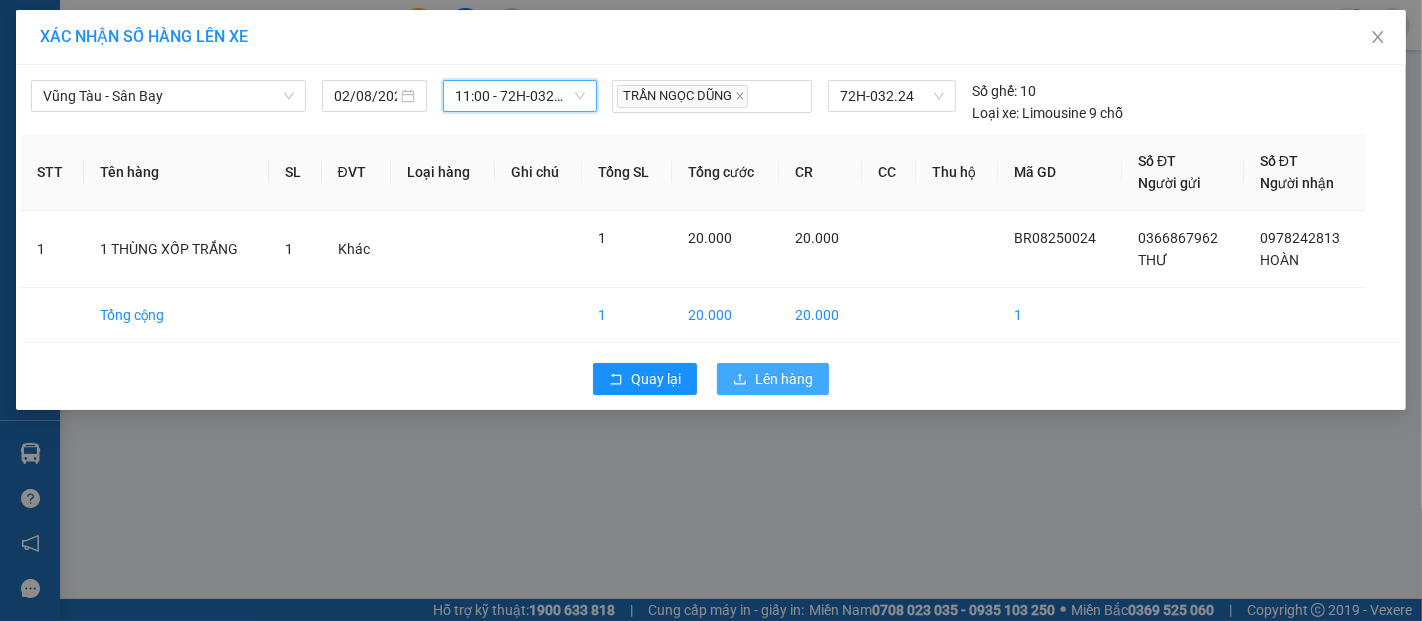 click 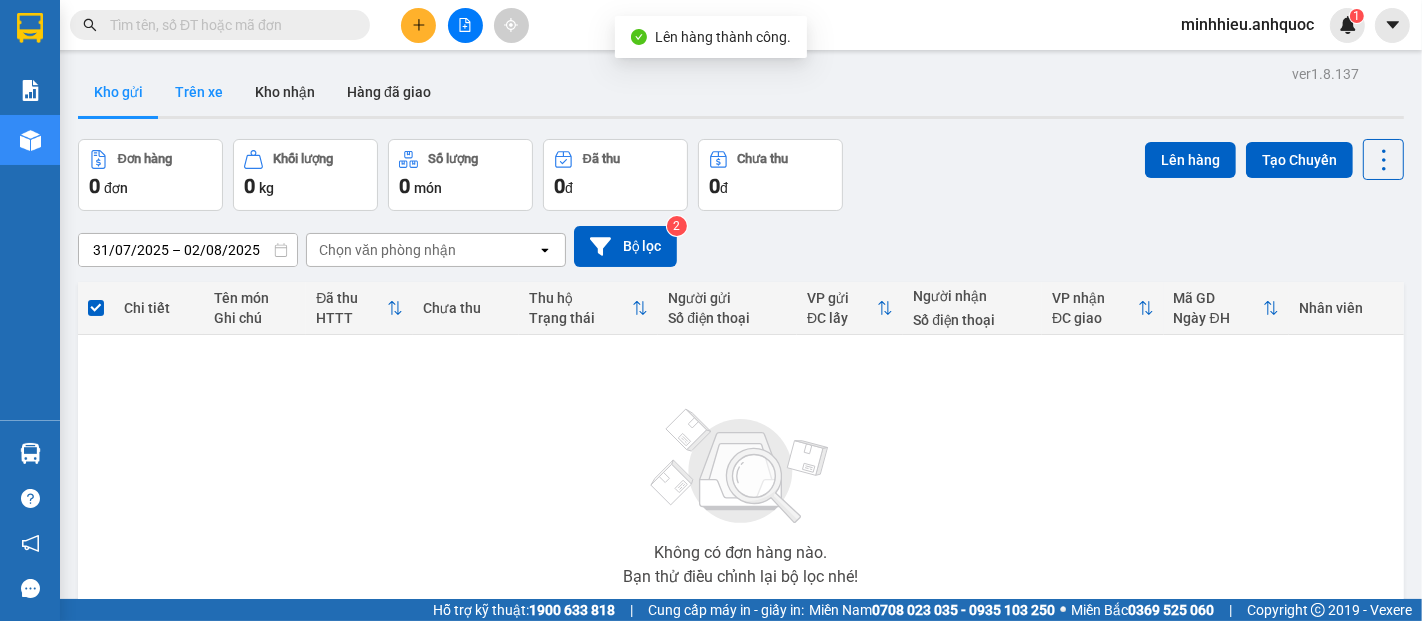 click on "Trên xe" at bounding box center (199, 92) 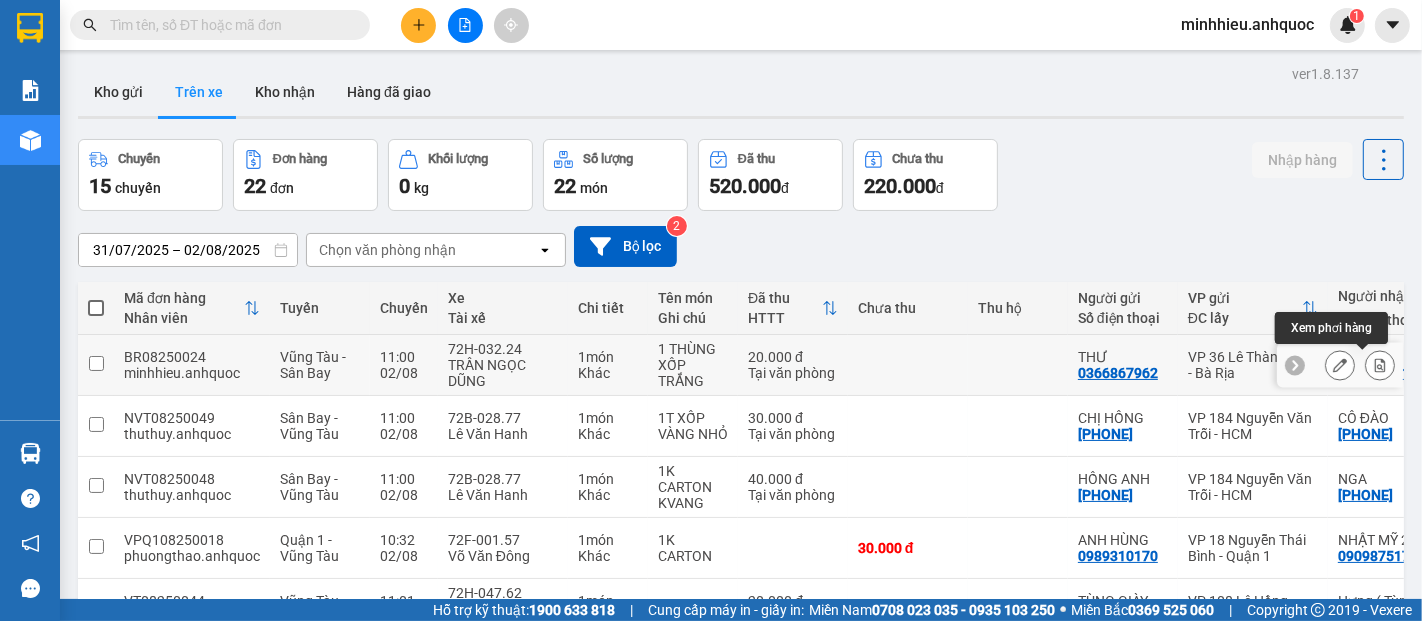 click 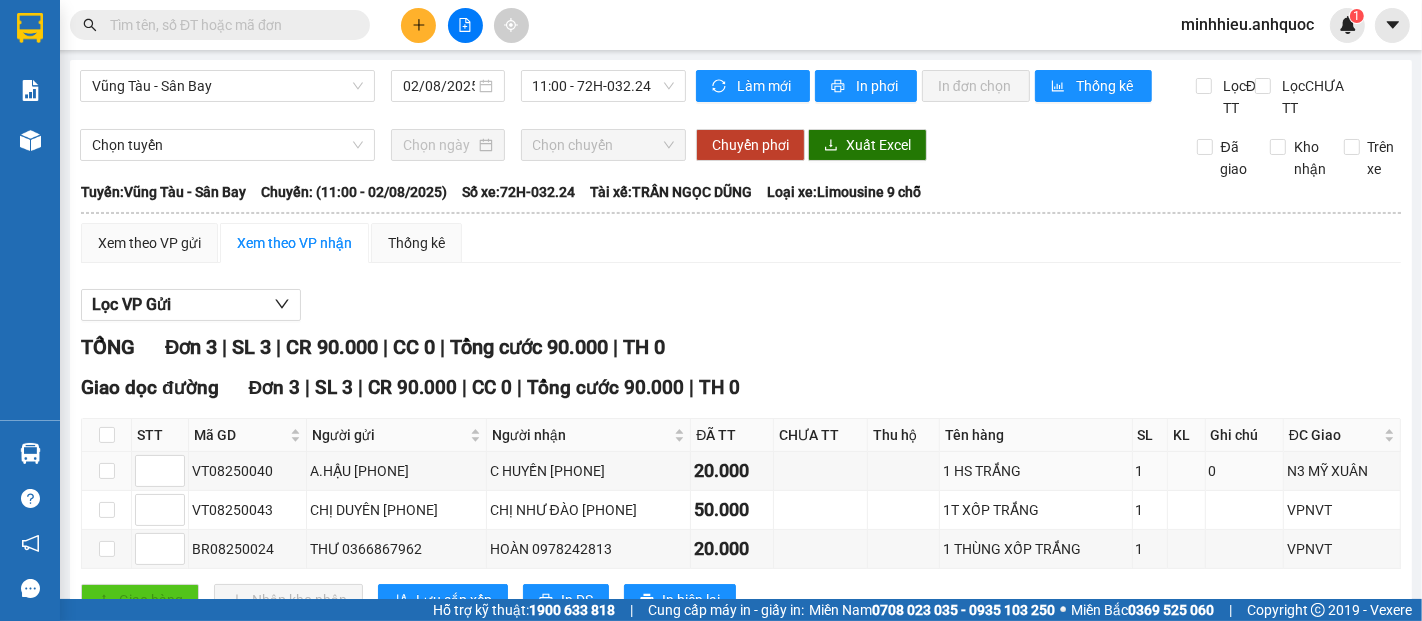 scroll, scrollTop: 0, scrollLeft: 0, axis: both 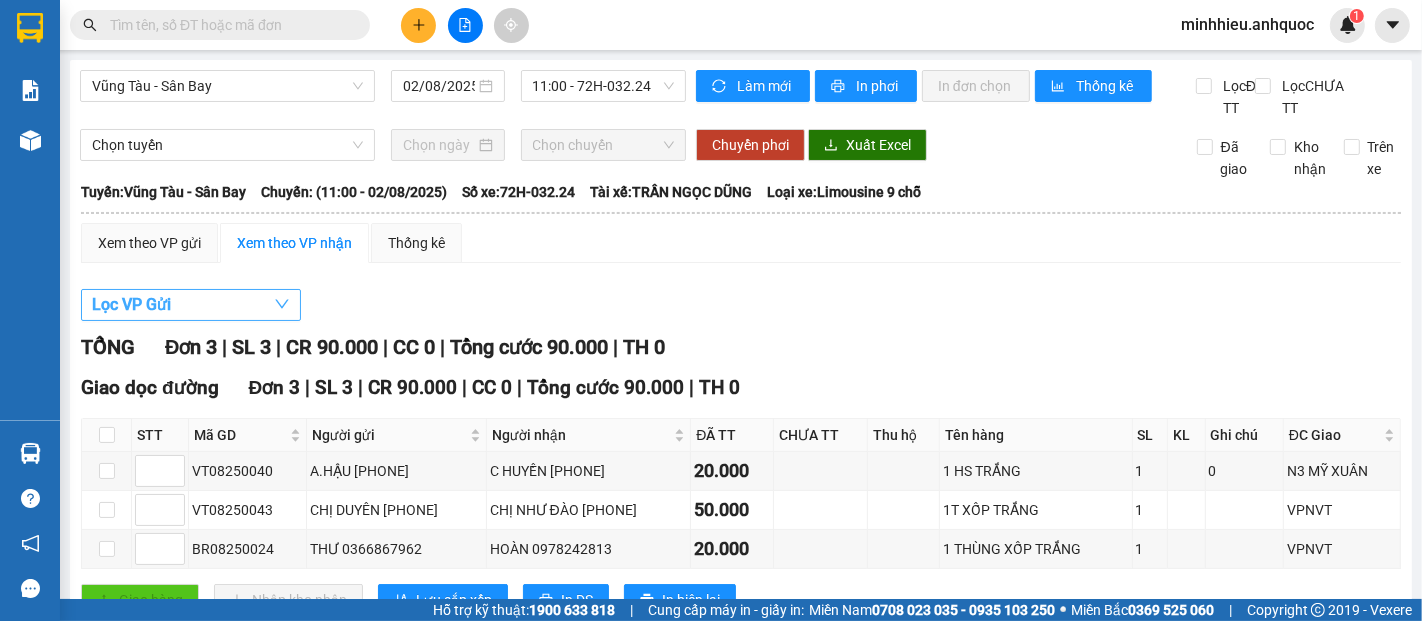 click on "Lọc VP Gửi" at bounding box center [191, 305] 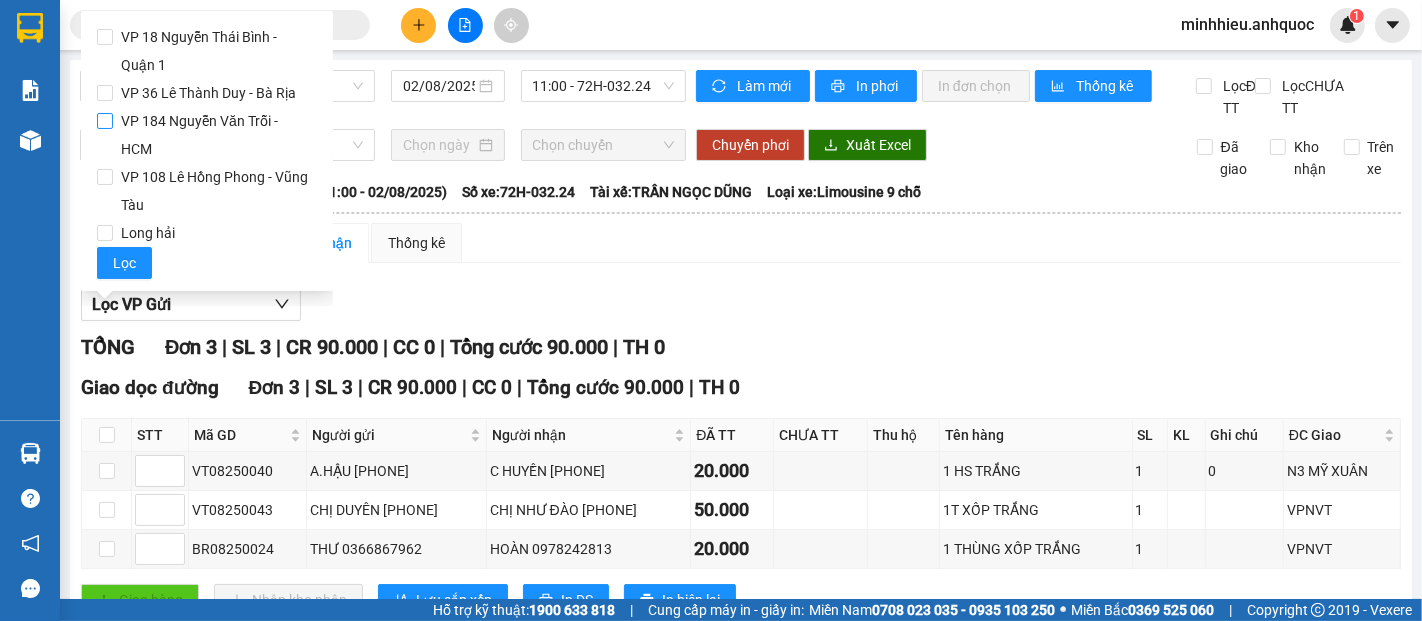 drag, startPoint x: 179, startPoint y: 89, endPoint x: 140, endPoint y: 135, distance: 60.307545 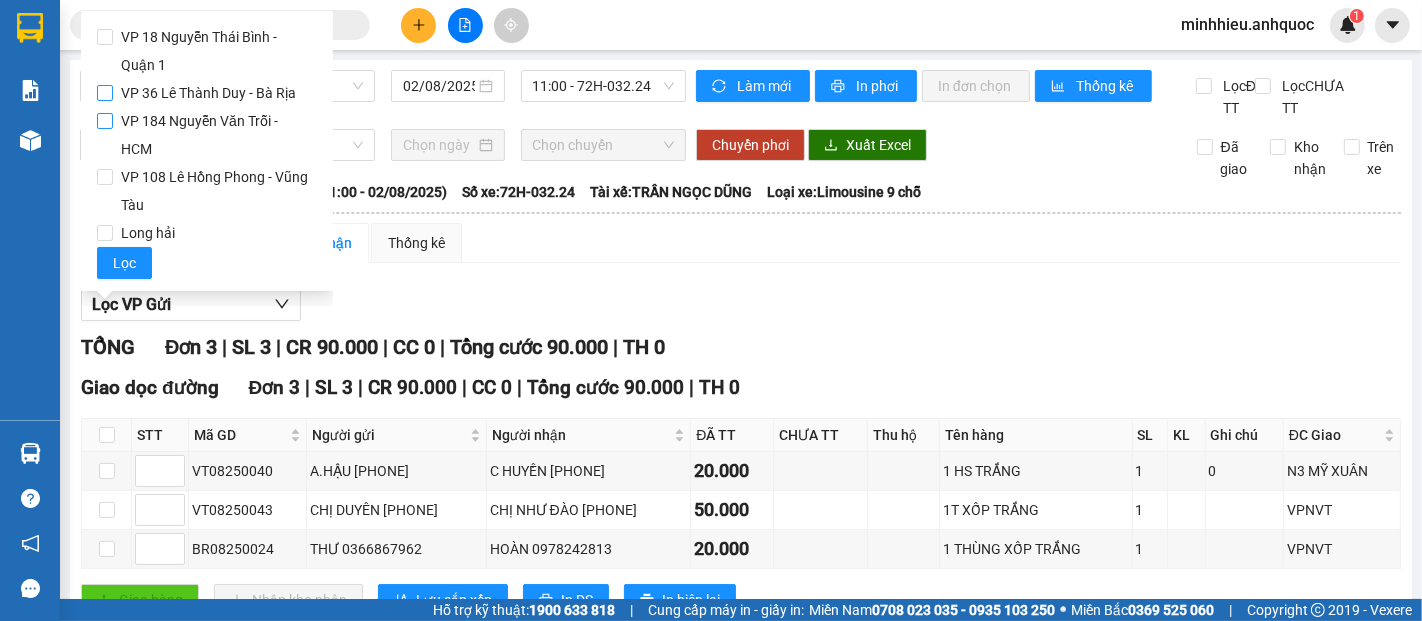click on "VP 36 Lê Thành Duy - Bà Rịa" at bounding box center [105, 93] 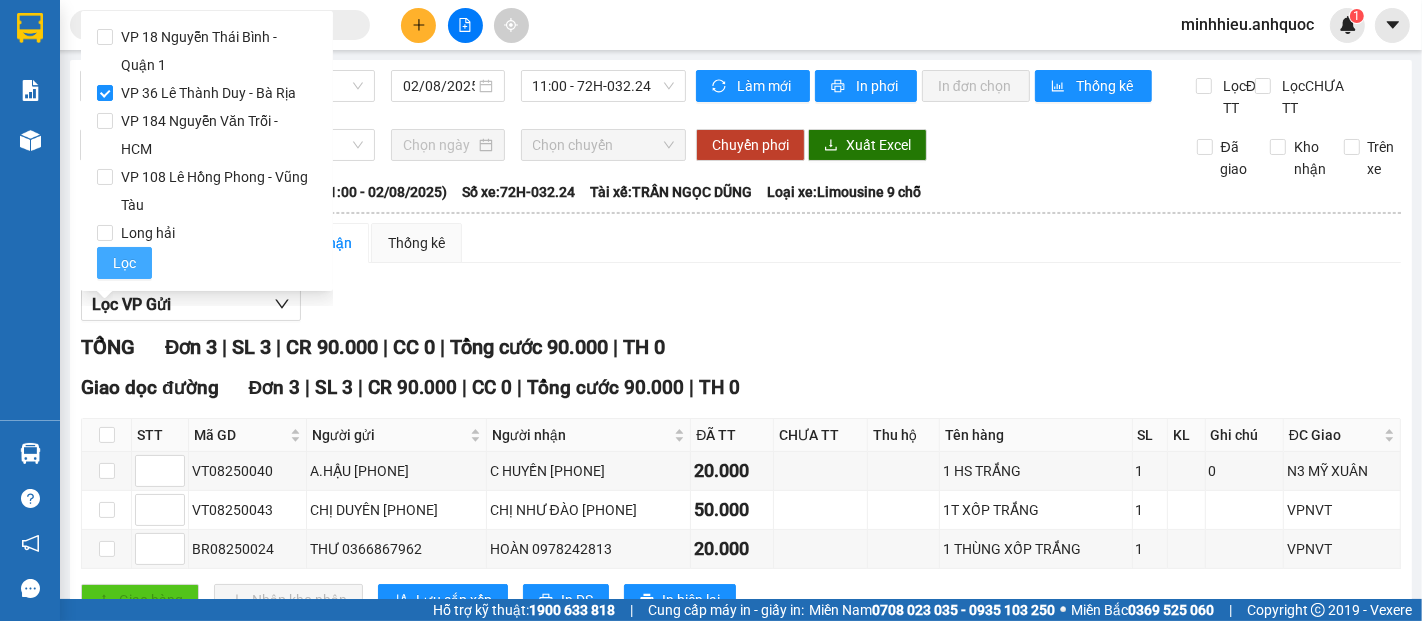 click on "Lọc" at bounding box center (124, 263) 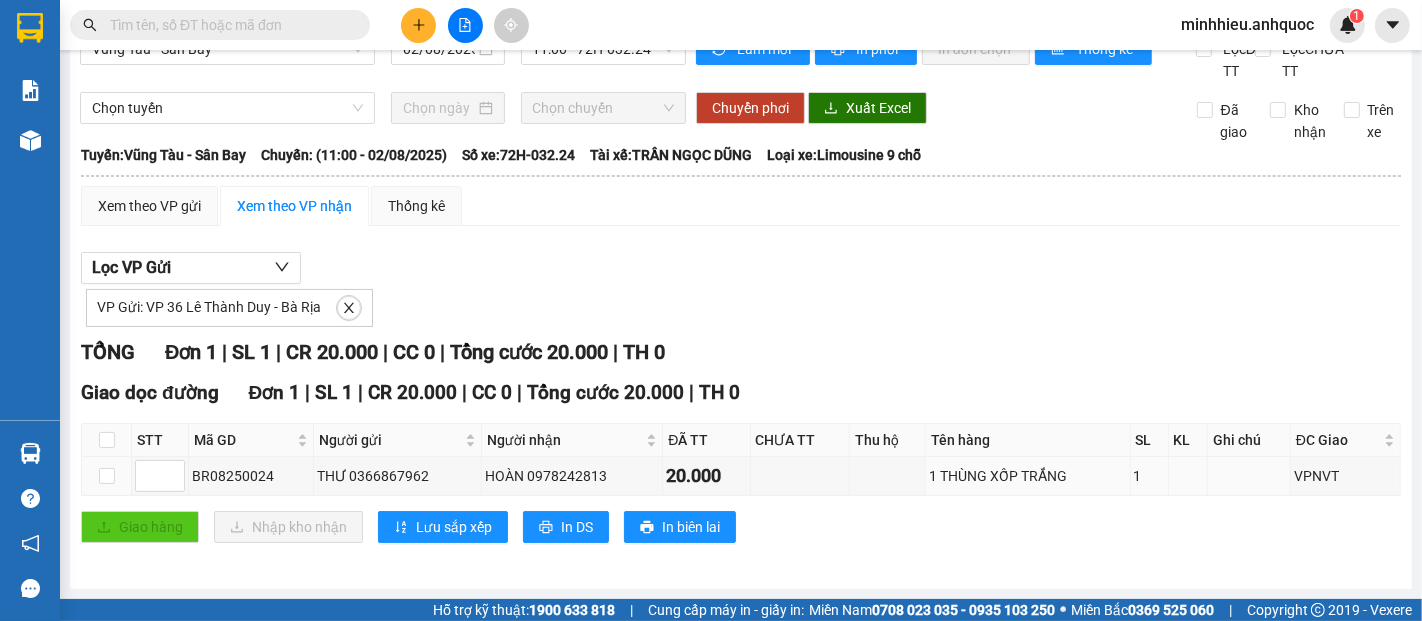 scroll, scrollTop: 57, scrollLeft: 0, axis: vertical 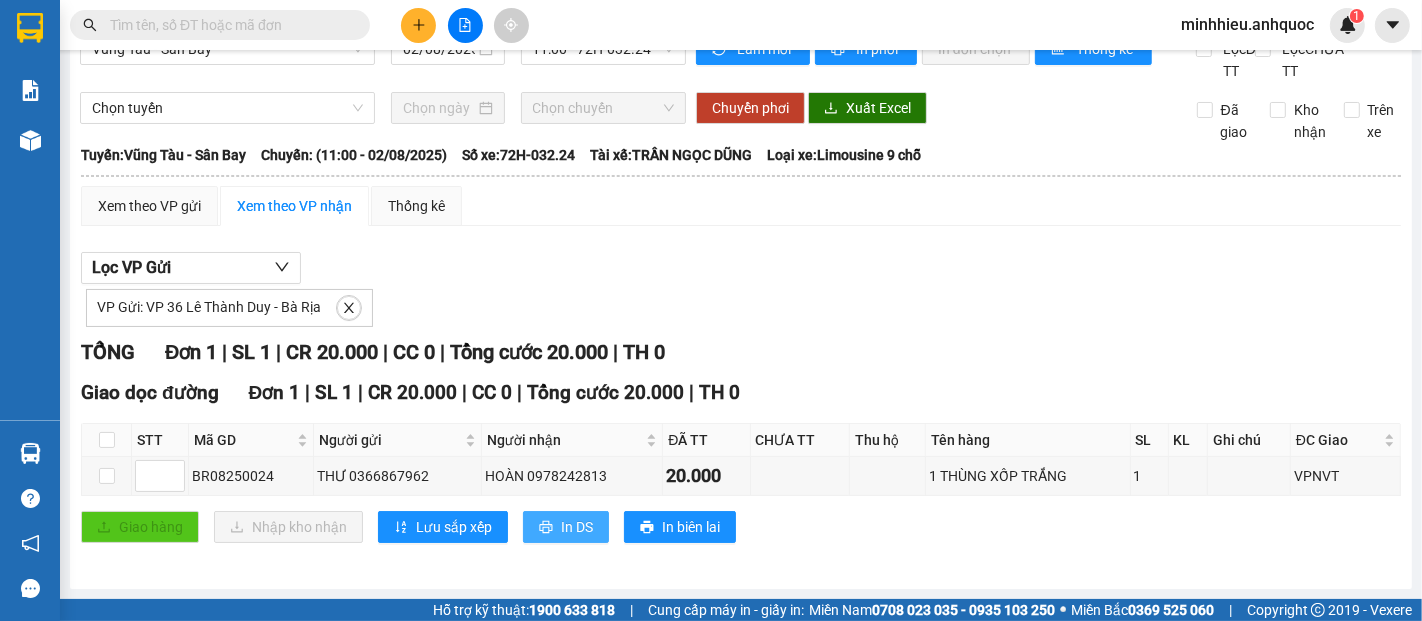 click on "In DS" at bounding box center [577, 527] 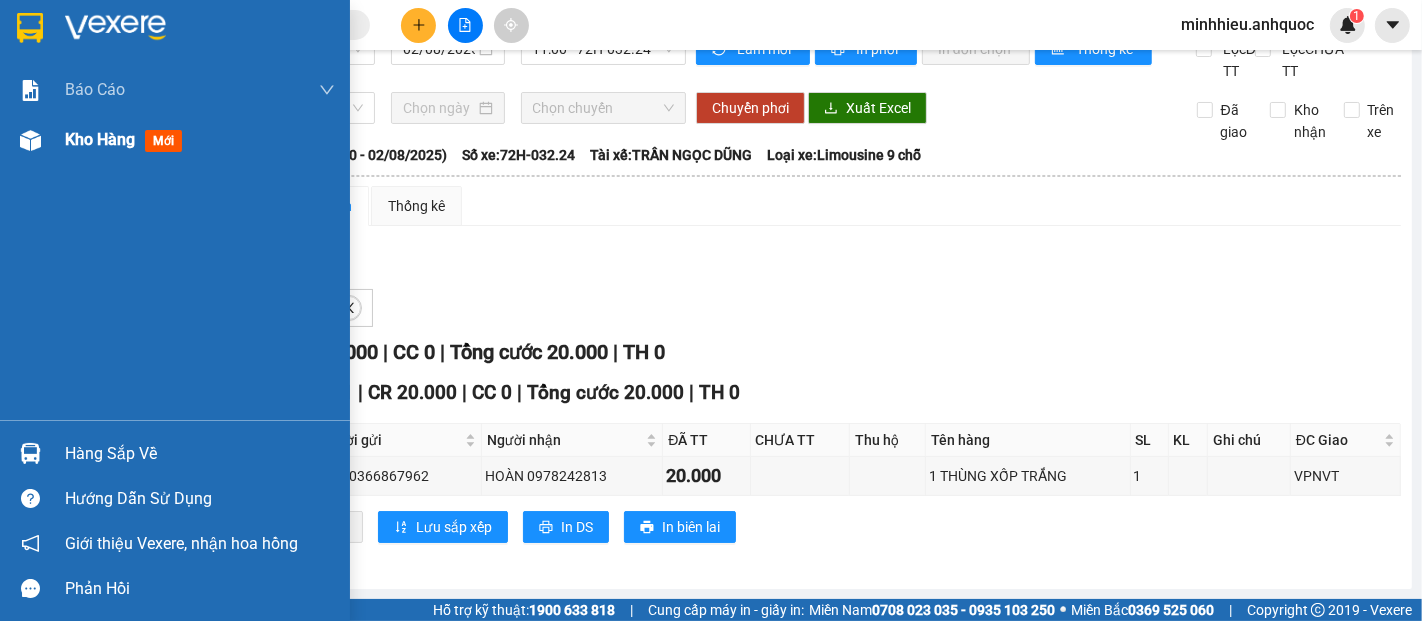 click on "Kho hàng mới" at bounding box center (200, 140) 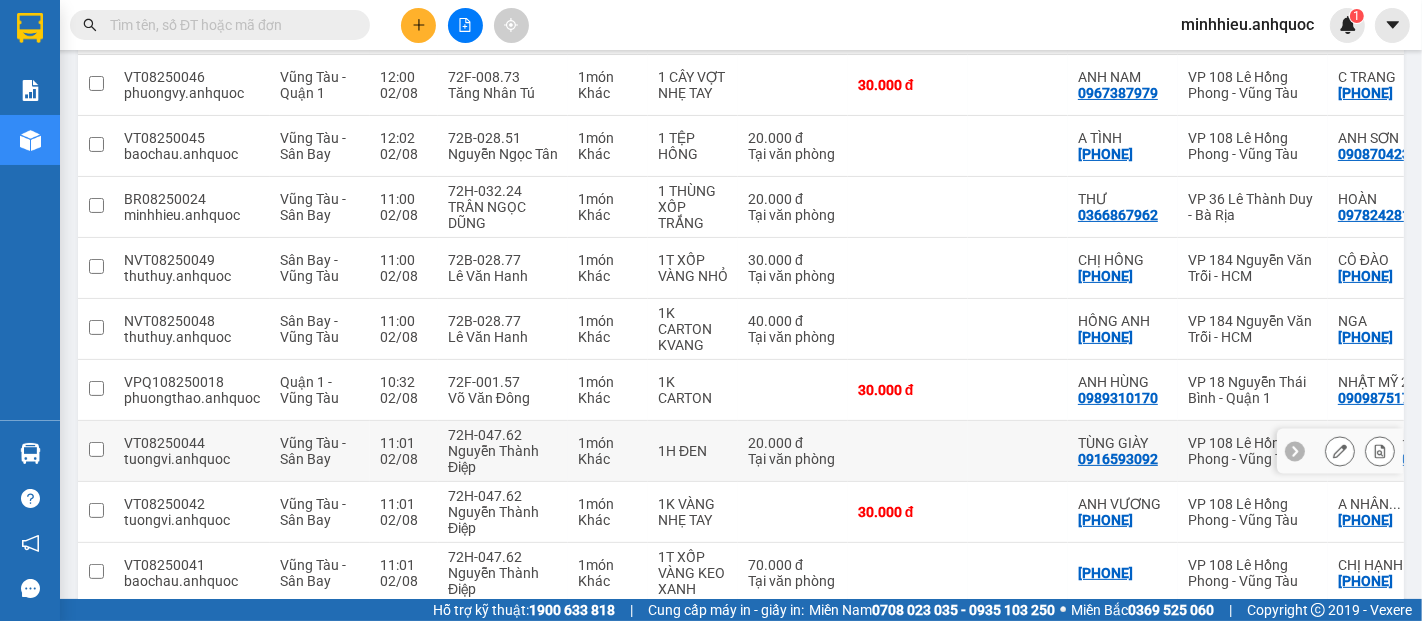 scroll, scrollTop: 433, scrollLeft: 0, axis: vertical 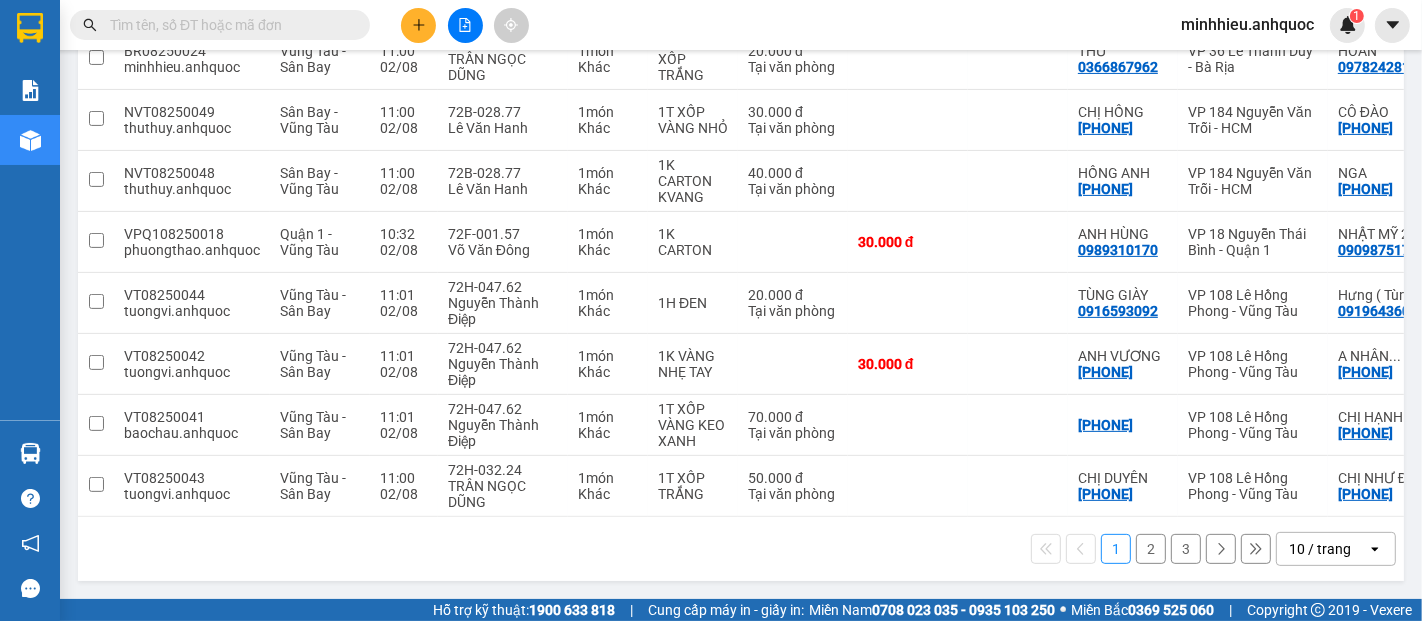 click on "3" at bounding box center (1186, 549) 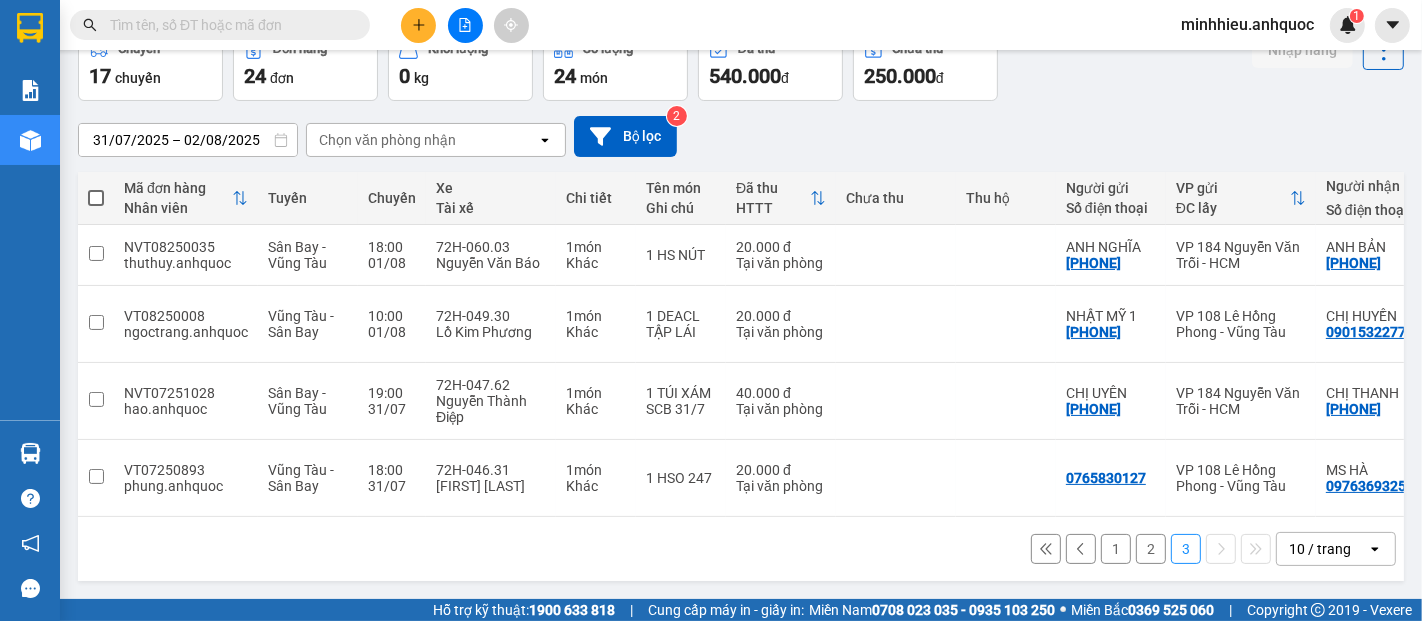 scroll, scrollTop: 116, scrollLeft: 0, axis: vertical 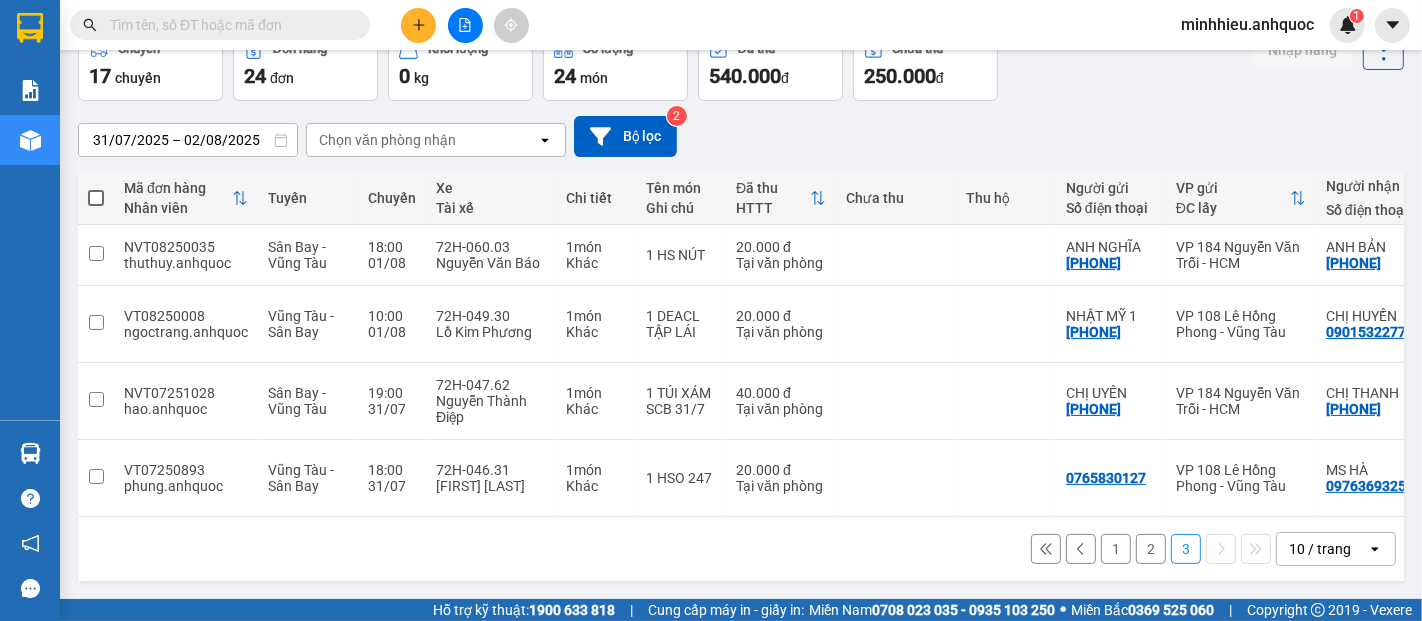 click on "1" at bounding box center (1116, 549) 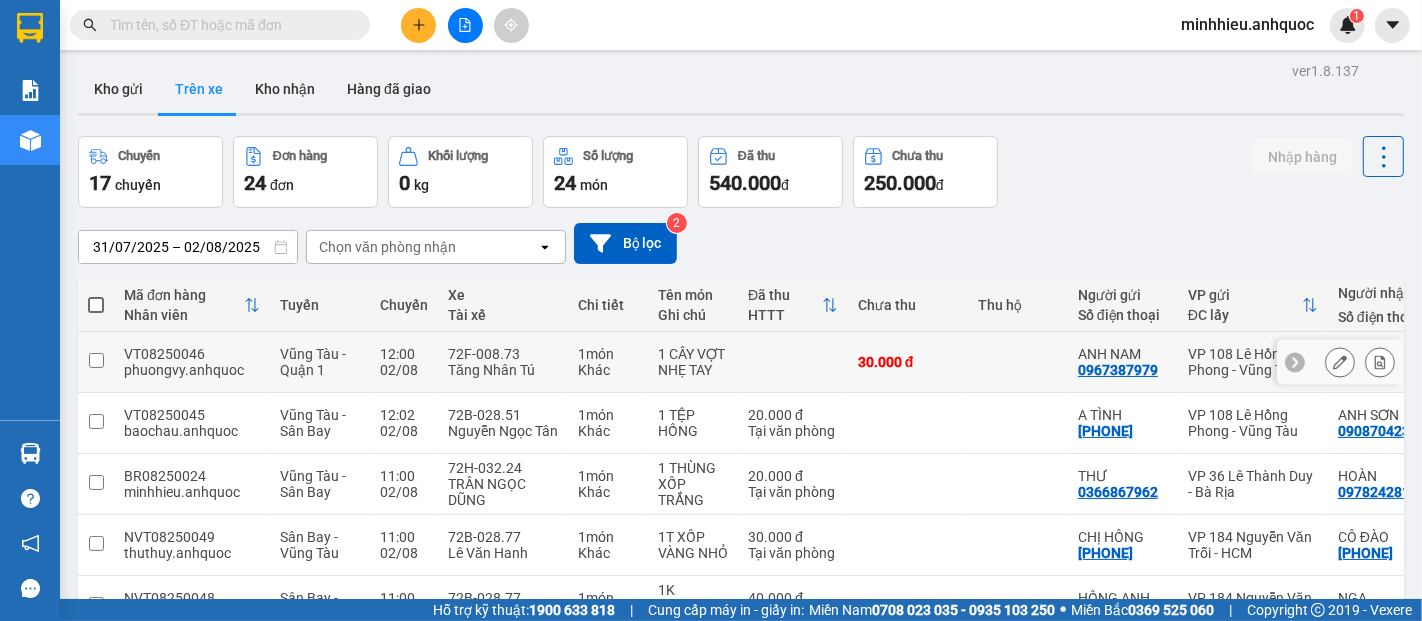 scroll, scrollTop: 0, scrollLeft: 0, axis: both 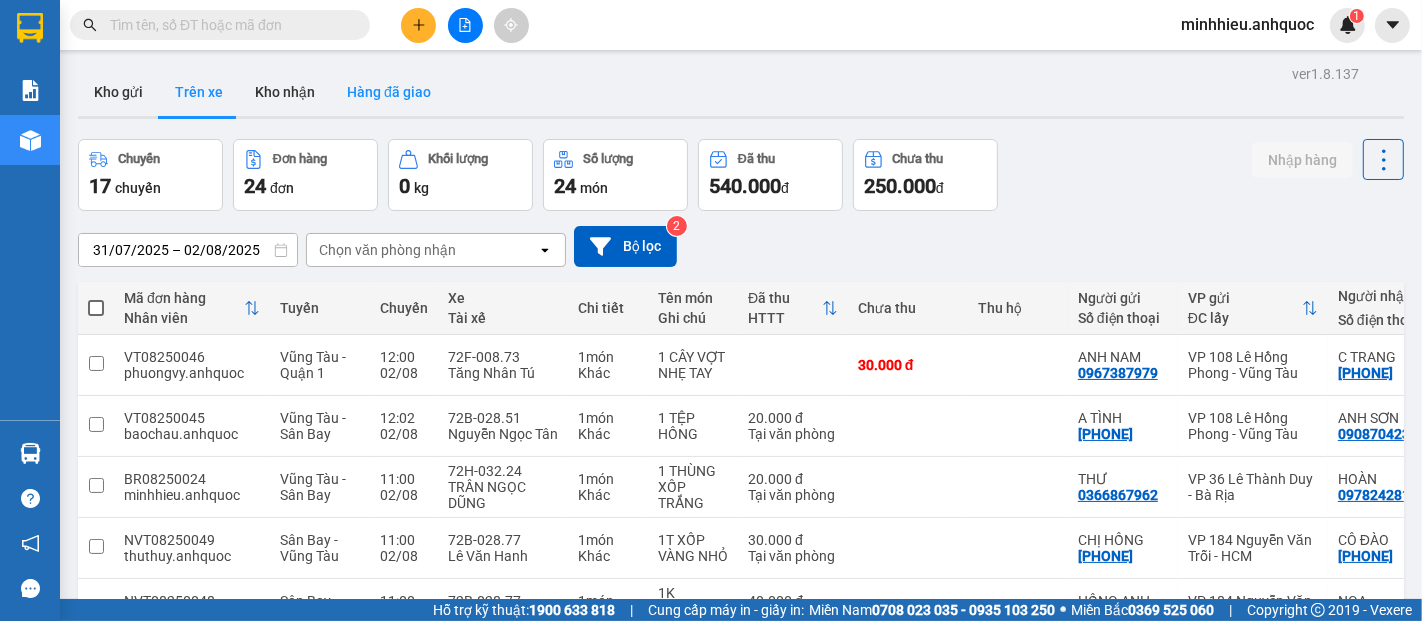 click on "Hàng đã giao" at bounding box center [389, 92] 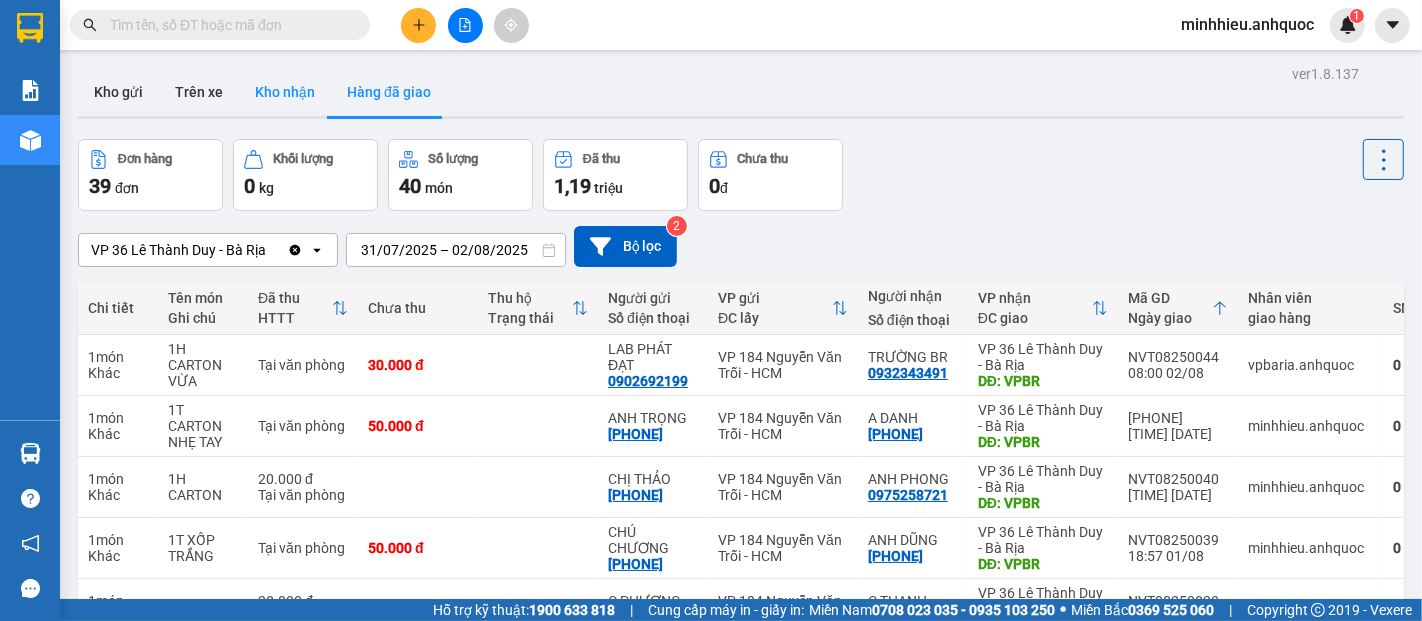 click on "Kho nhận" at bounding box center (285, 92) 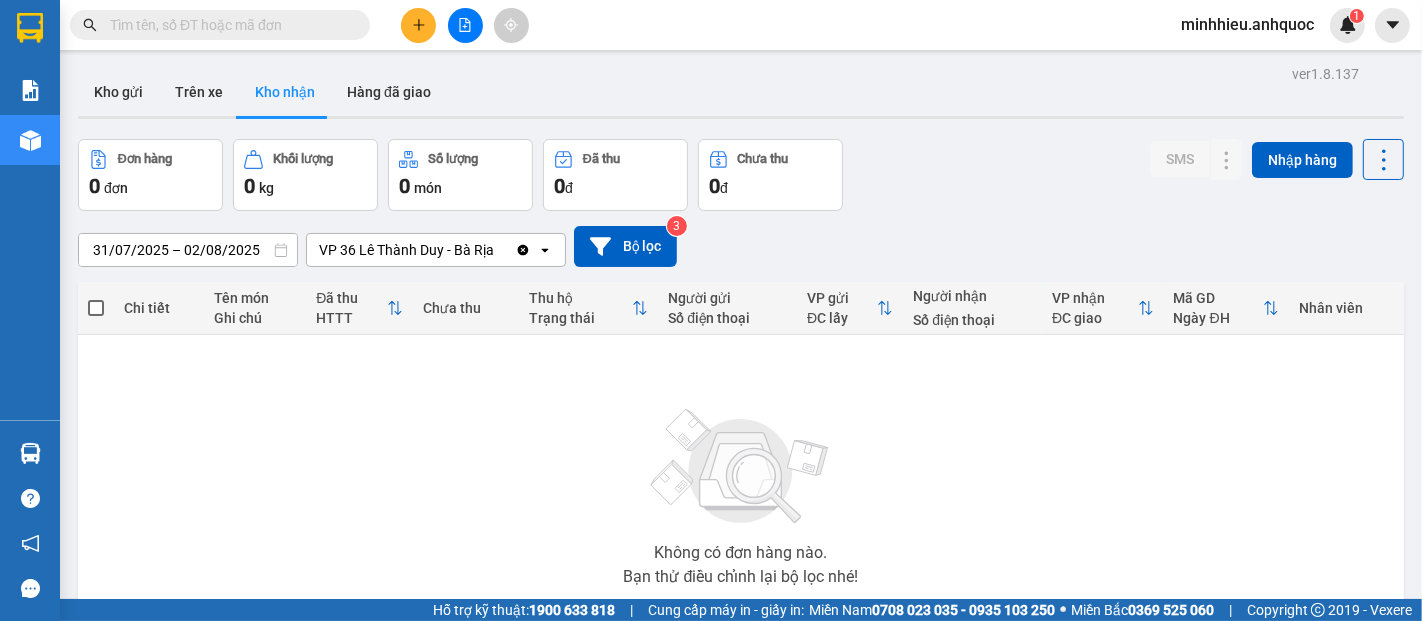 drag, startPoint x: 144, startPoint y: 374, endPoint x: 160, endPoint y: 364, distance: 18.867962 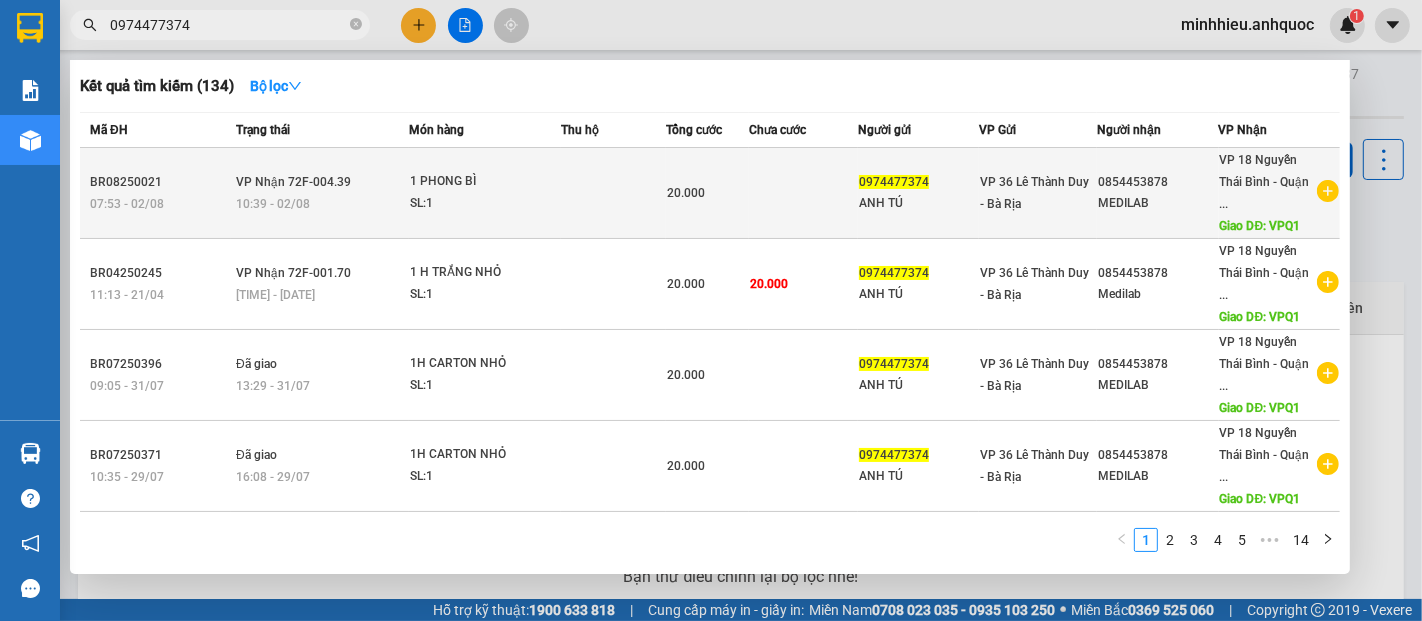 type on "0974477374" 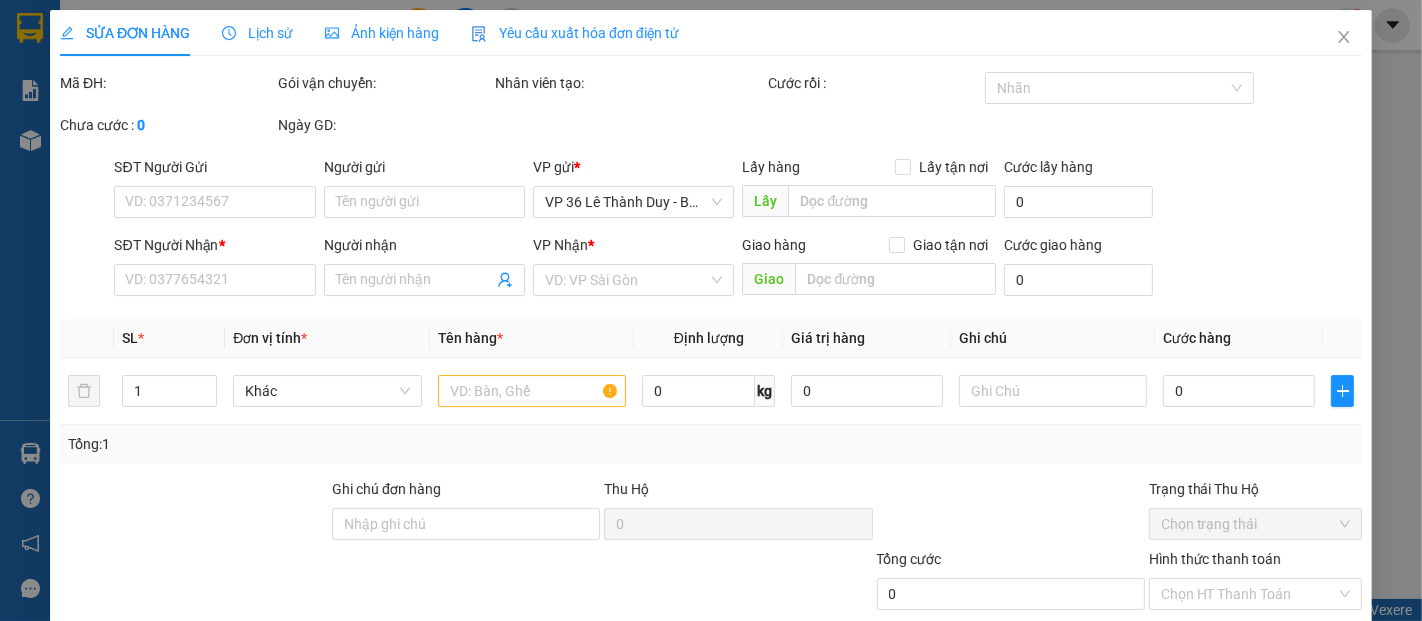 type on "0974477374" 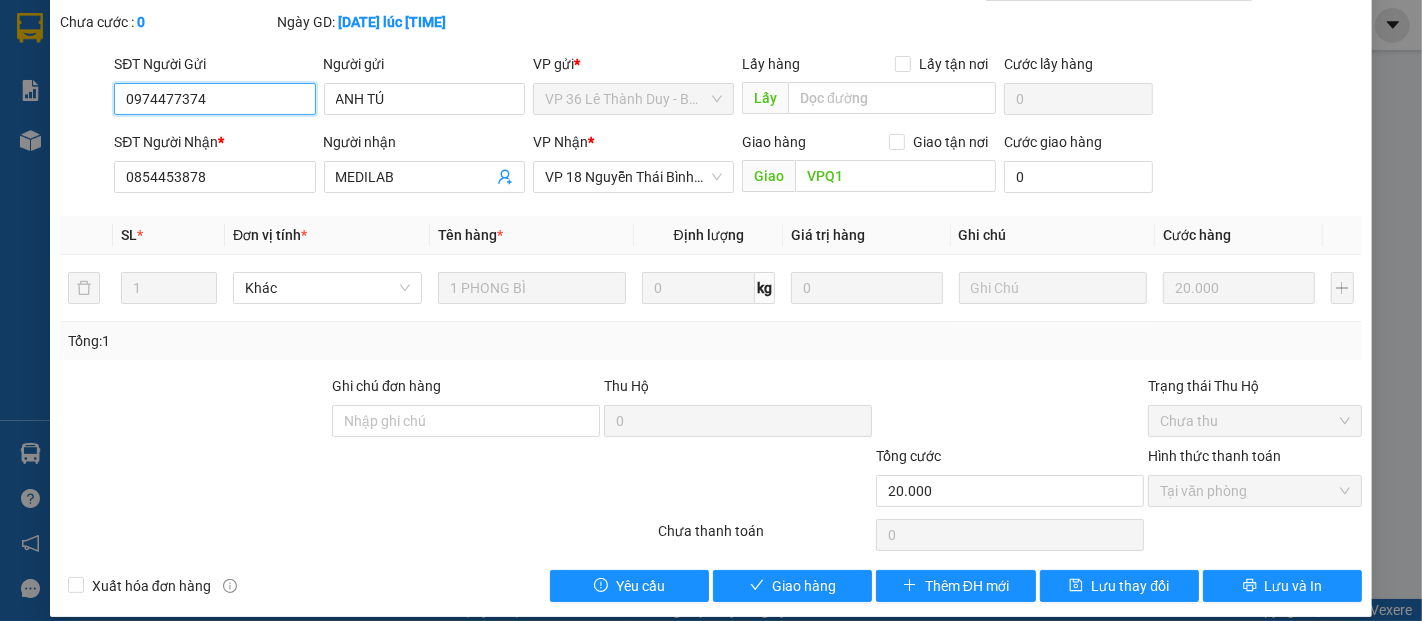 scroll, scrollTop: 121, scrollLeft: 0, axis: vertical 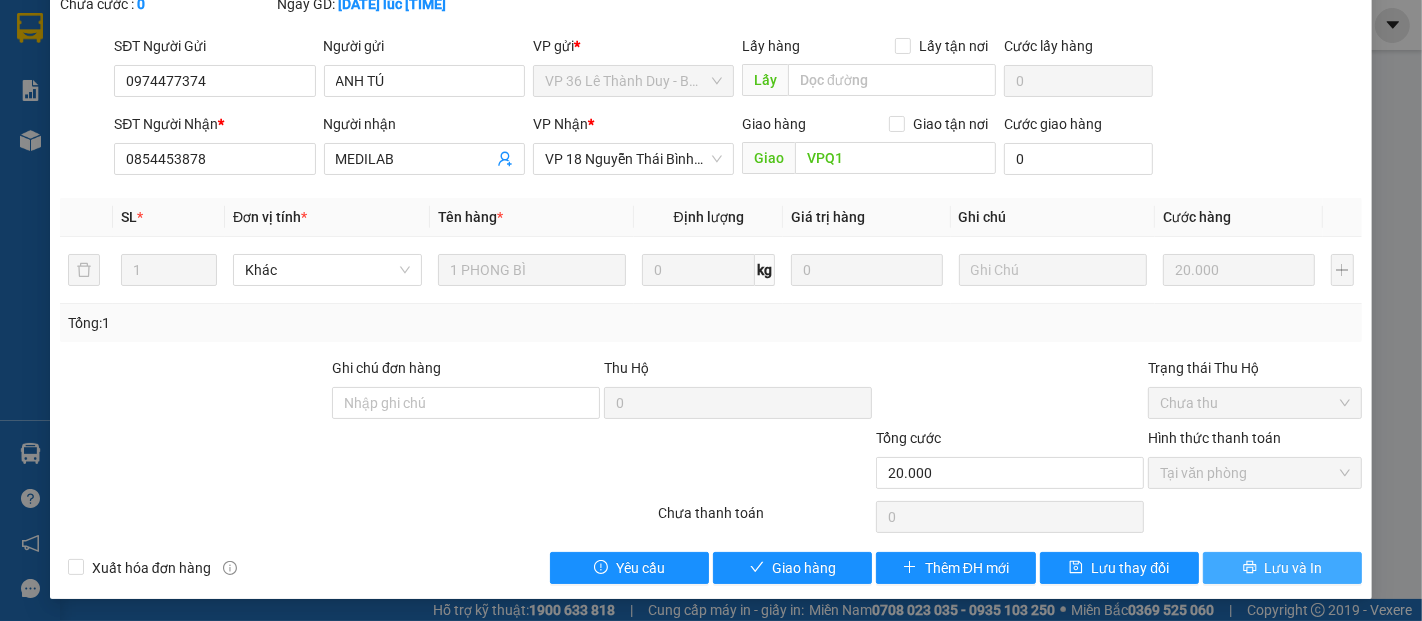click on "Lưu và In" at bounding box center [1282, 568] 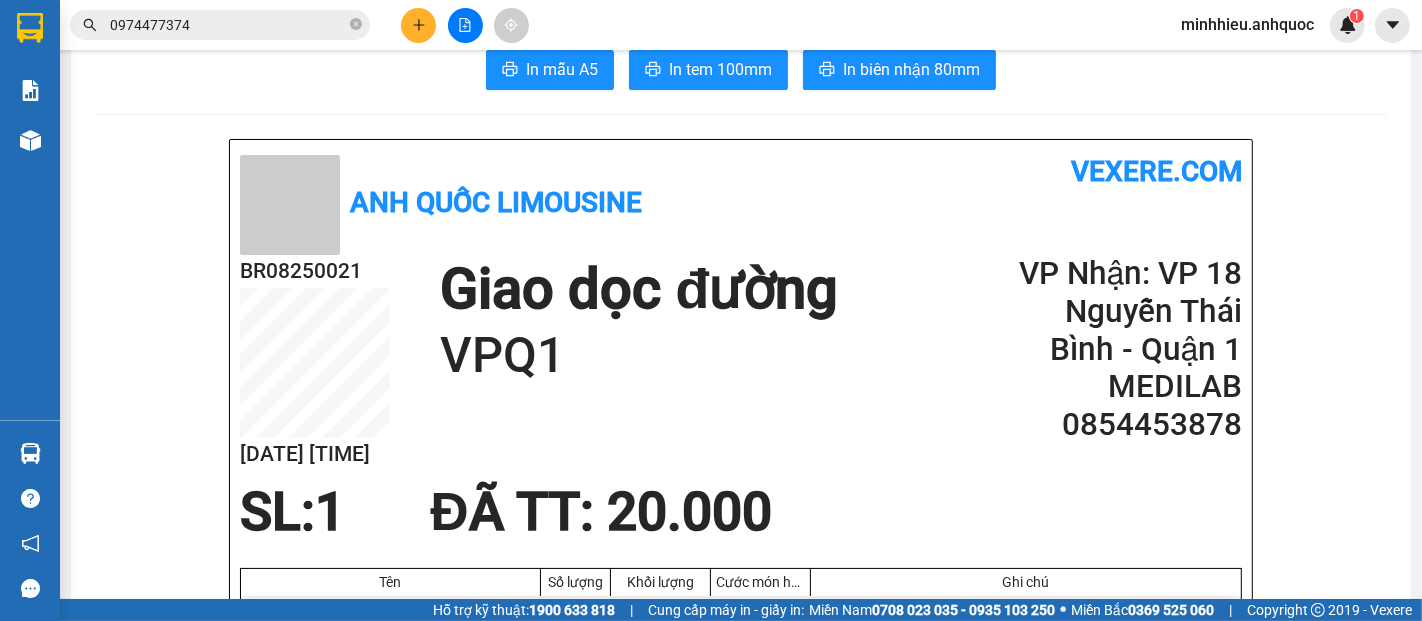 scroll, scrollTop: 0, scrollLeft: 0, axis: both 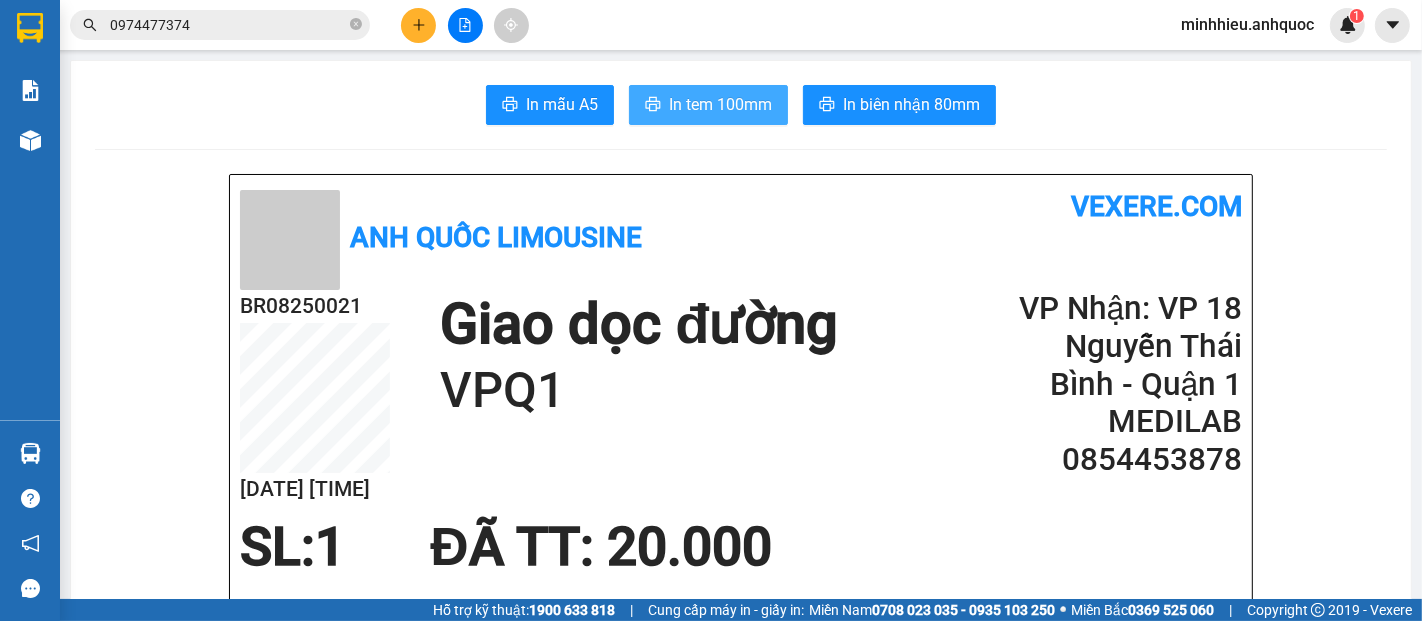 click on "In tem 100mm" at bounding box center (720, 104) 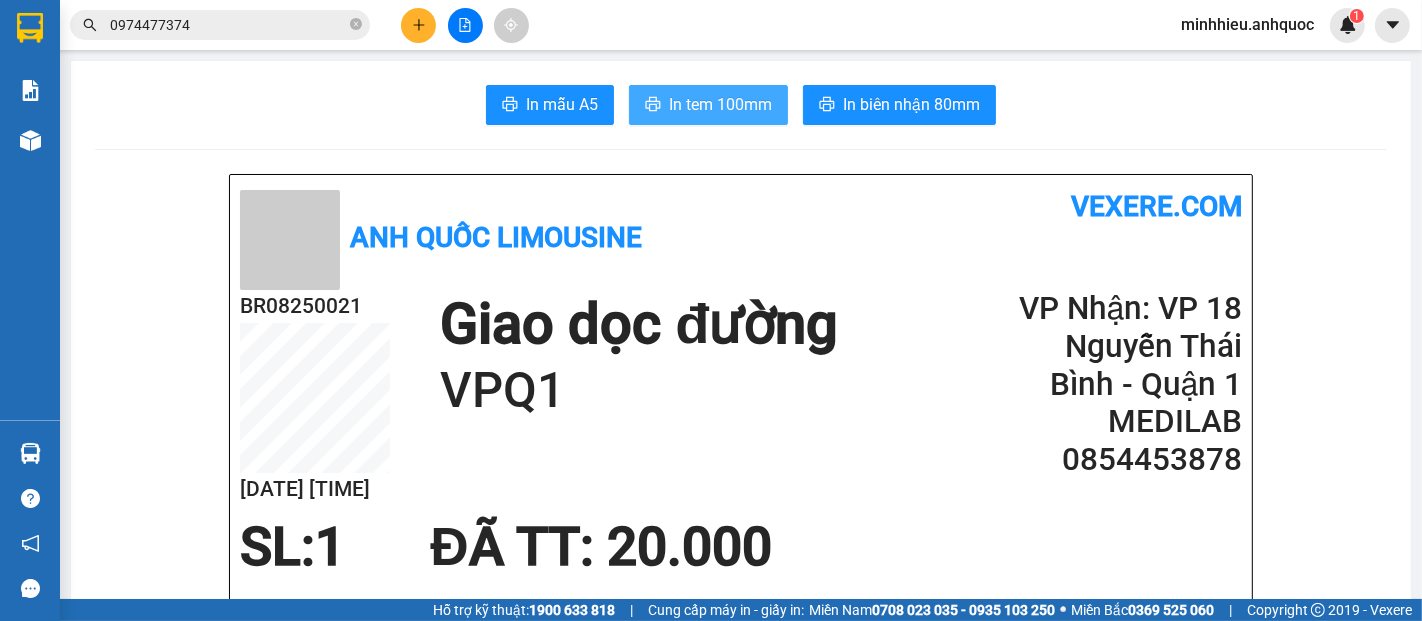 scroll, scrollTop: 0, scrollLeft: 0, axis: both 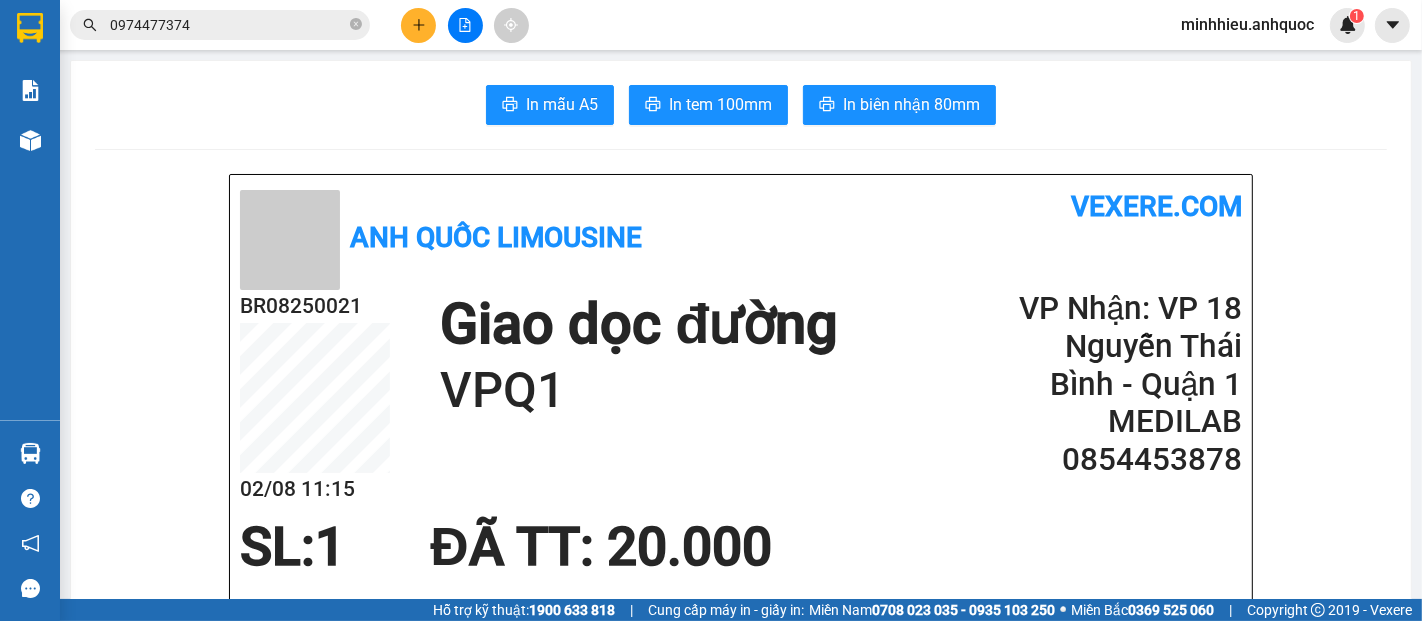 click on "In mẫu A5
In tem 100mm
In biên nhận 80mm" at bounding box center (741, 105) 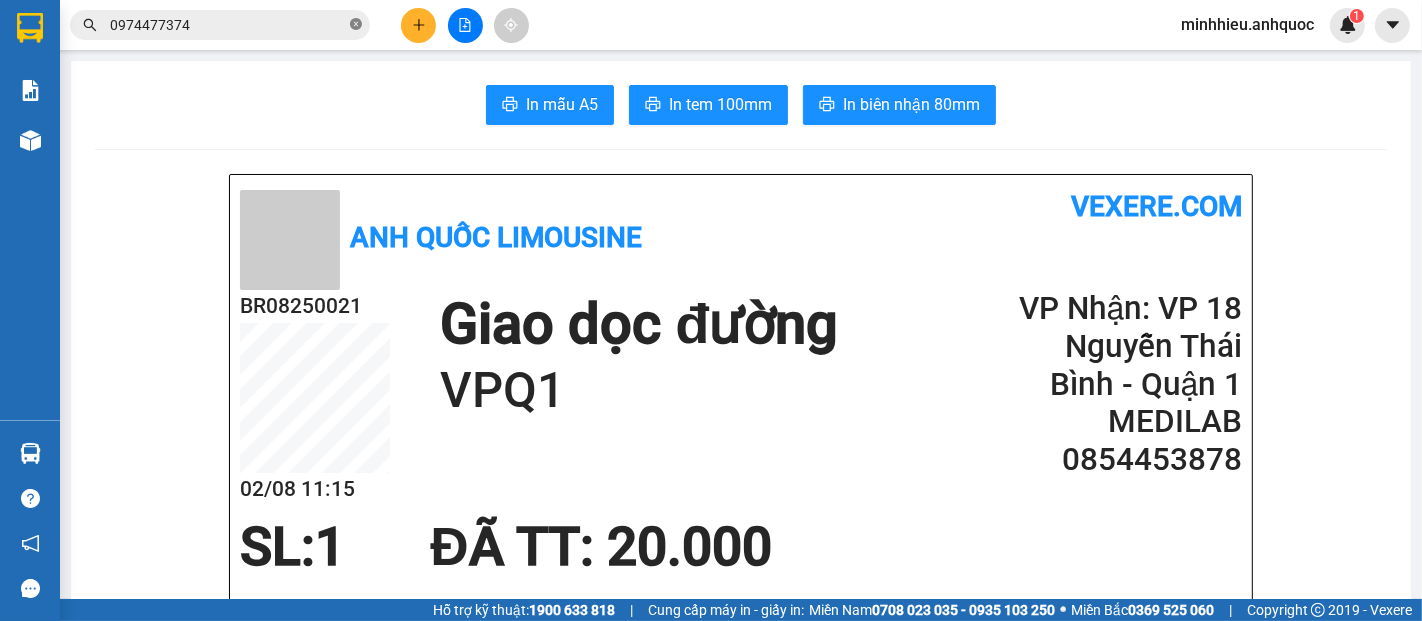 click 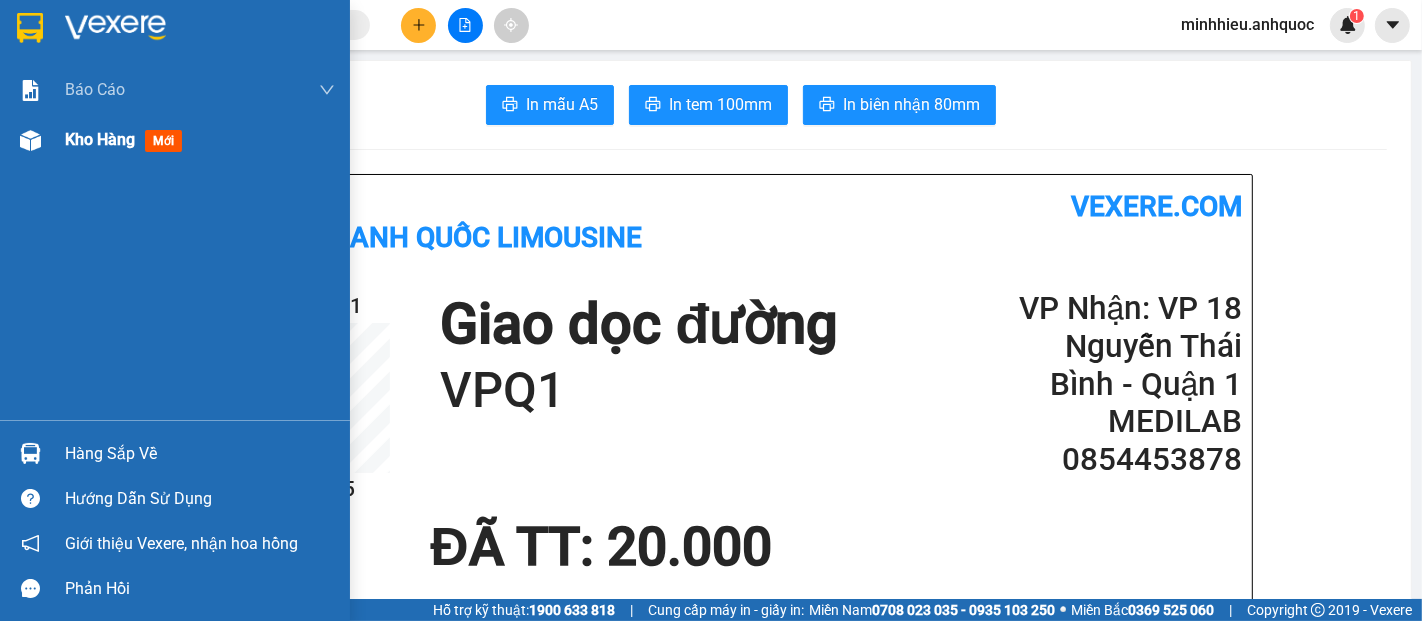 click on "Kho hàng mới" at bounding box center (175, 140) 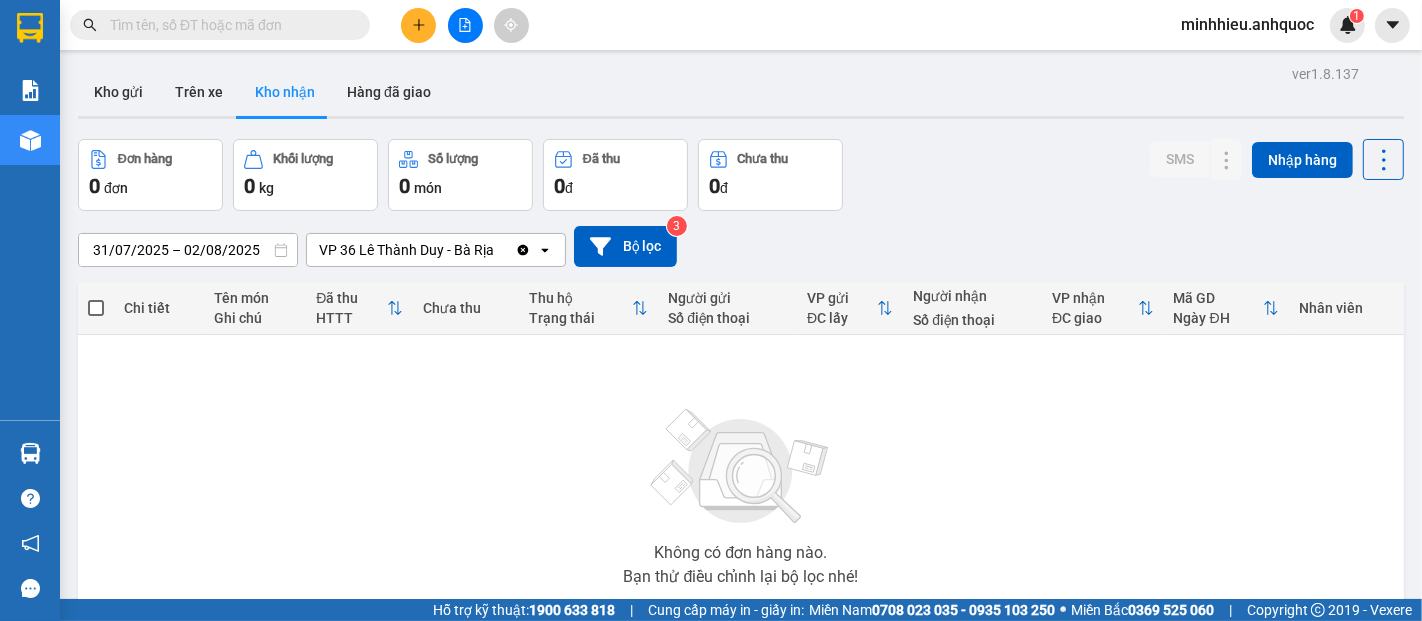 click at bounding box center [228, 25] 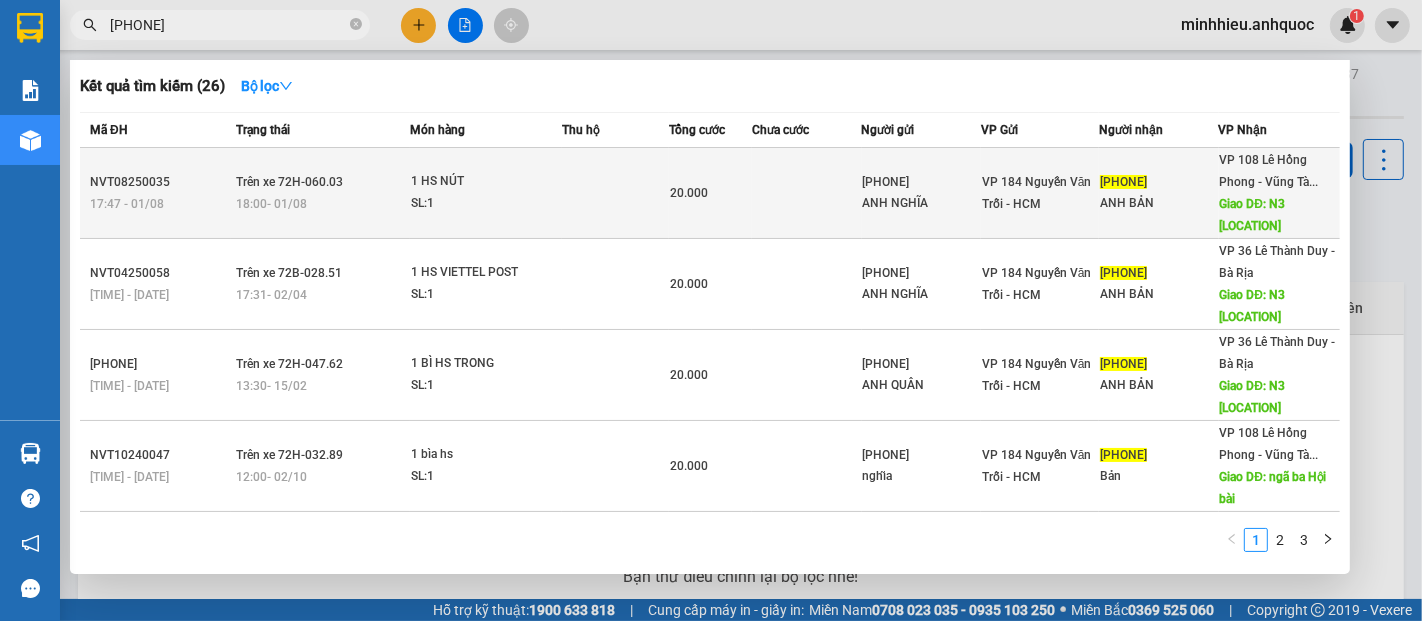 type on "[PHONE]" 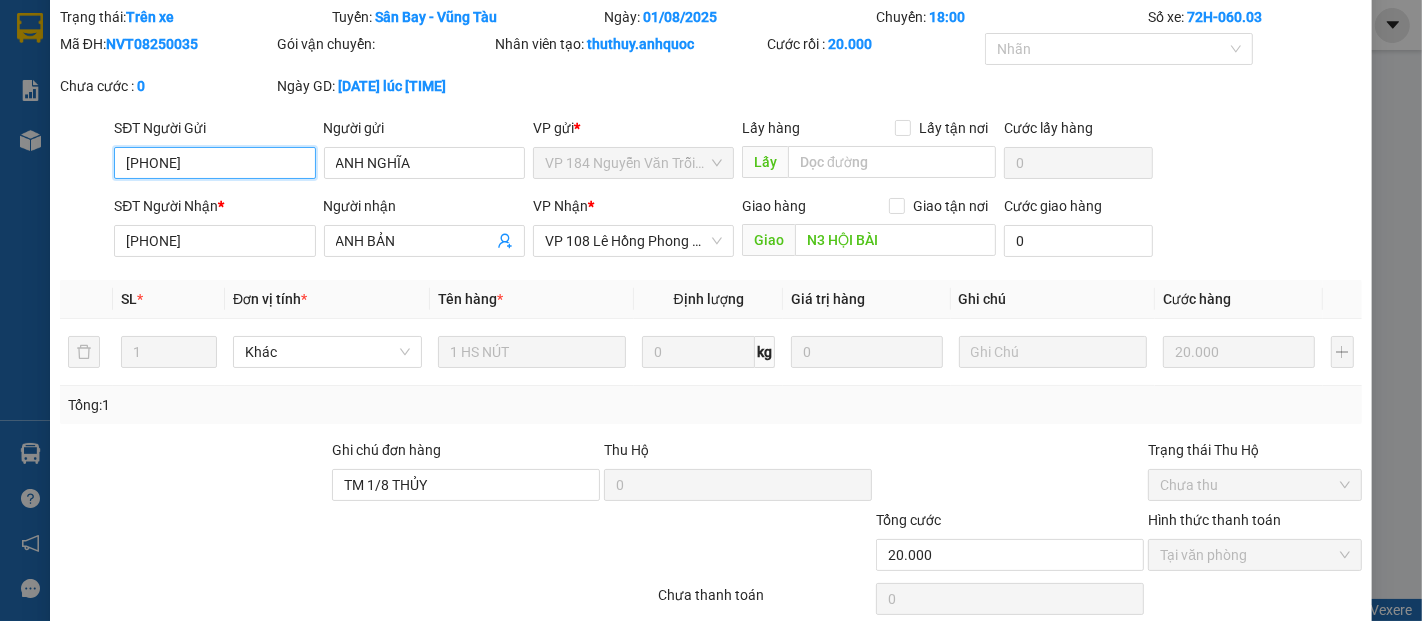 scroll, scrollTop: 0, scrollLeft: 0, axis: both 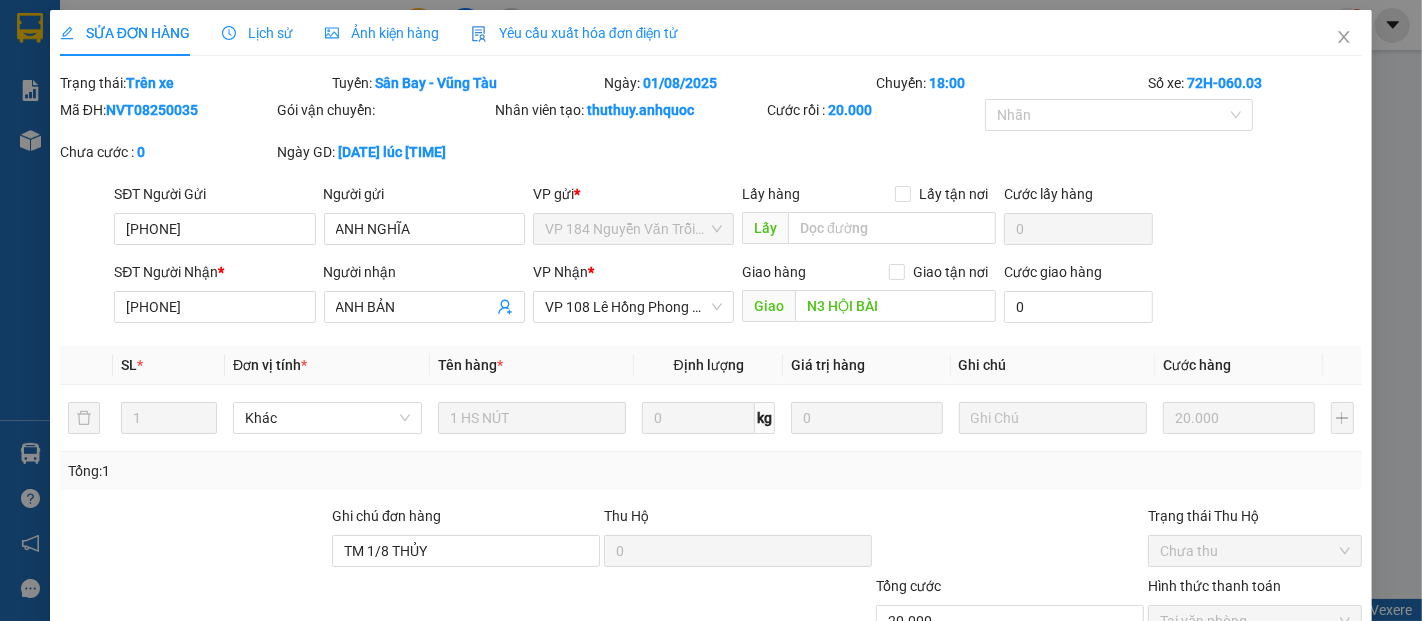 click on "Lịch sử" at bounding box center [257, 33] 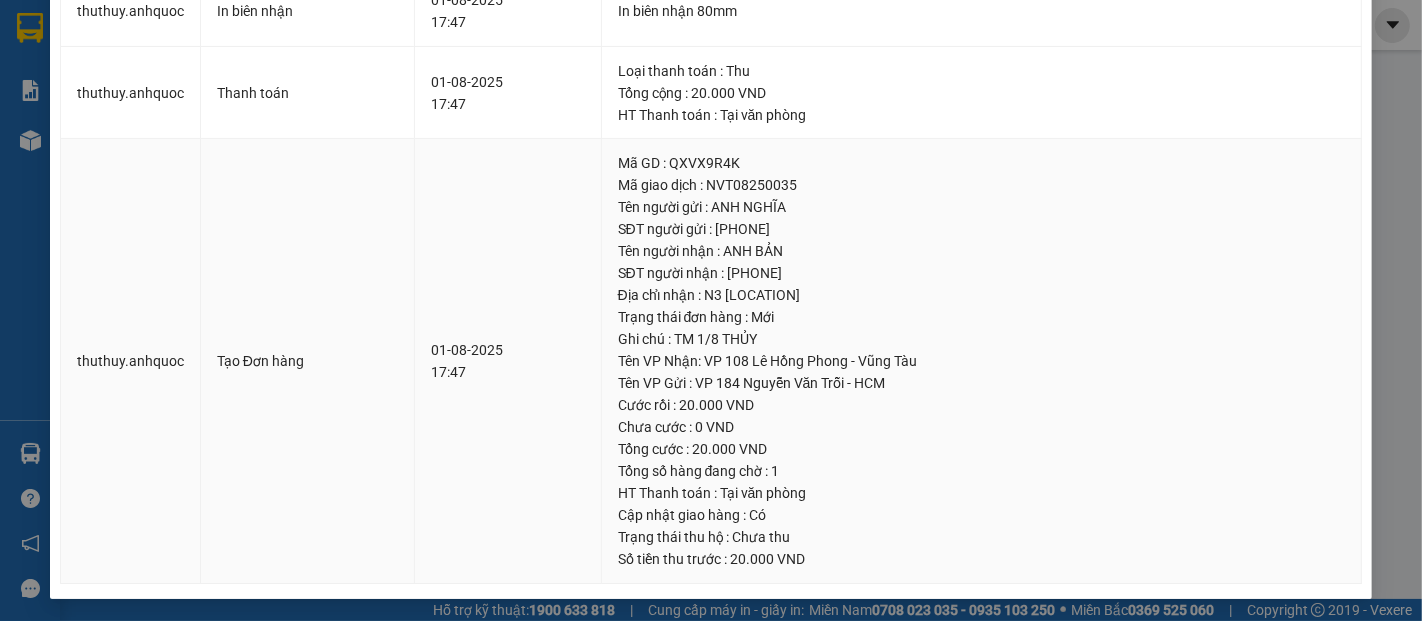 scroll, scrollTop: 0, scrollLeft: 0, axis: both 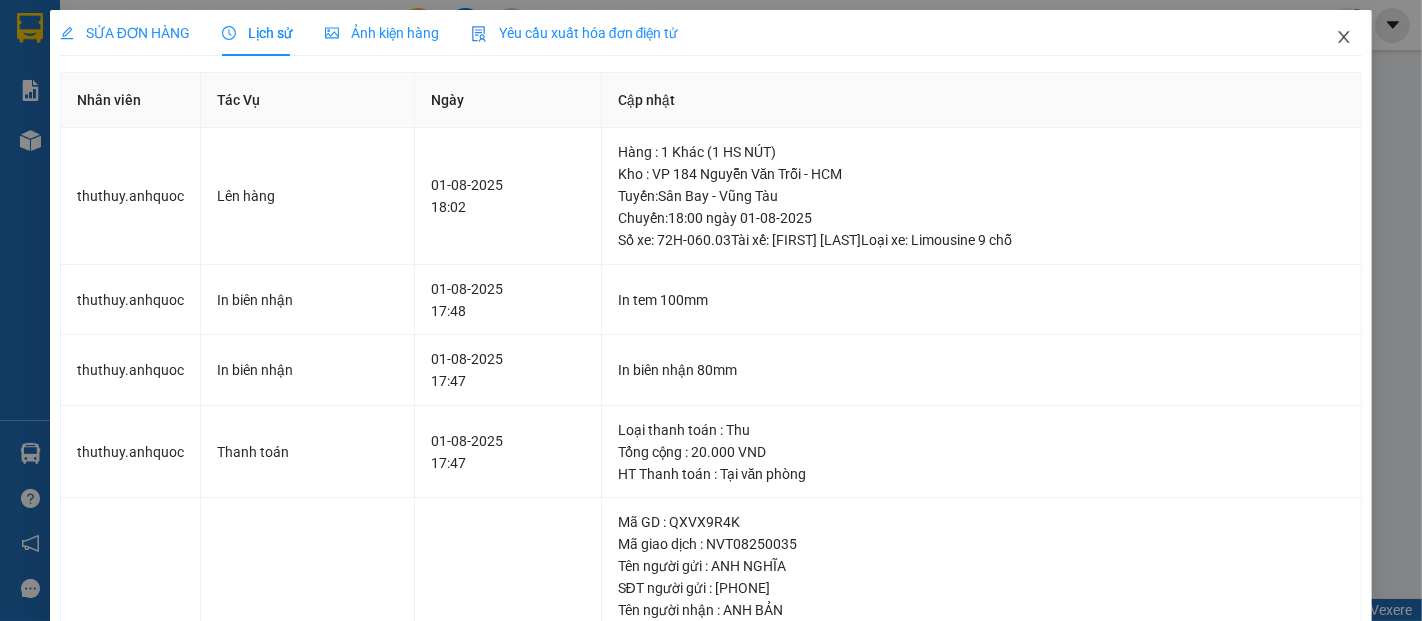 click at bounding box center [1344, 38] 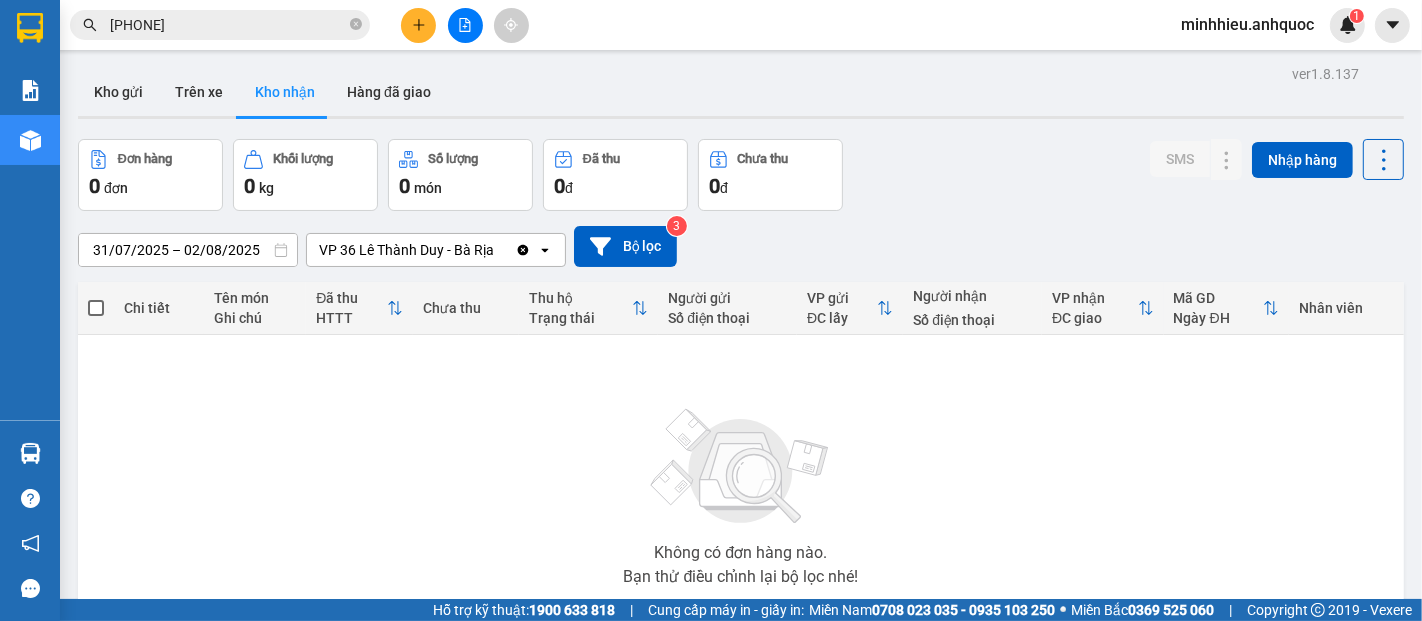 click on "ver 1.8.137 Kho gửi Trên xe Kho nhận Hàng đã giao Đơn hàng 0 đơn Khối lượng 0 kg Số lượng 0 món Đã thu 0 đ chưa thu 0 đ SMS Nhập hàng [DATE] – [DATE] Press the down arrow key to interact with the calendar and select a date. Press the escape button to close the calendar. Selected date range is from [DATE] to [DATE]. VP 36 Lê Thành Duy - Bà Rịa Clear value open Bộ lọc 3 Chi tiết Tên món Ghi chú Đã thu HTTT Chưa thu Thu hộ Trạng thái Người gửi Số điện thoại VP gửi ĐC lấy Người nhận Số điện thoại VP nhận ĐC giao Mã GD Ngày ĐH Nhân viên Không có đơn hàng nào. Bạn thử điều chỉnh lại bộ lọc nhé! 10 / trang open Đang tải dữ liệu" at bounding box center [741, 390] 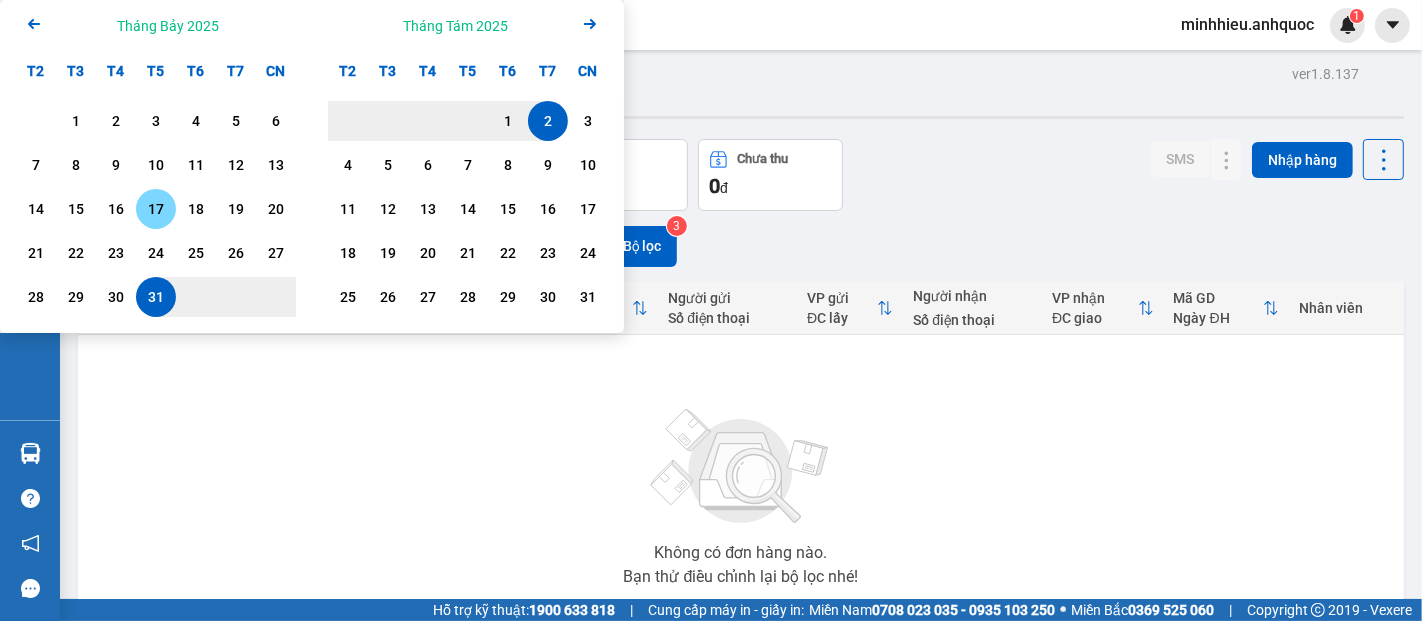 click on "17" at bounding box center [156, 209] 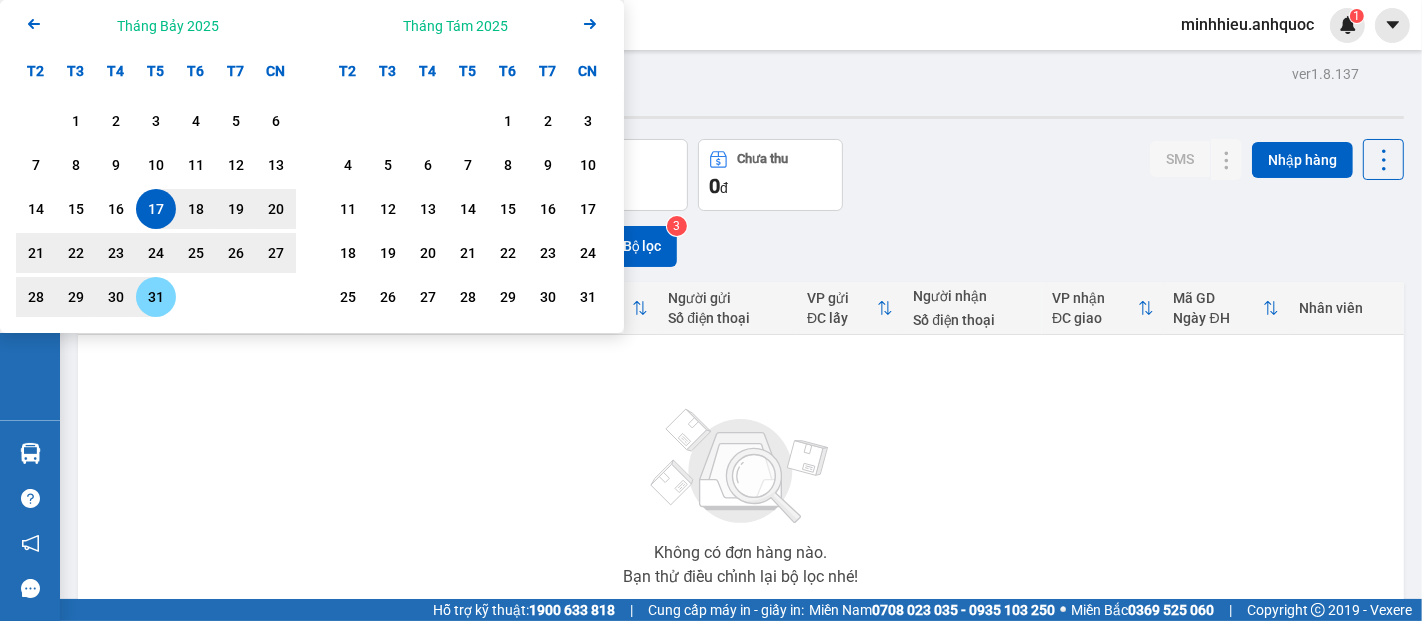 click on "31" at bounding box center (156, 297) 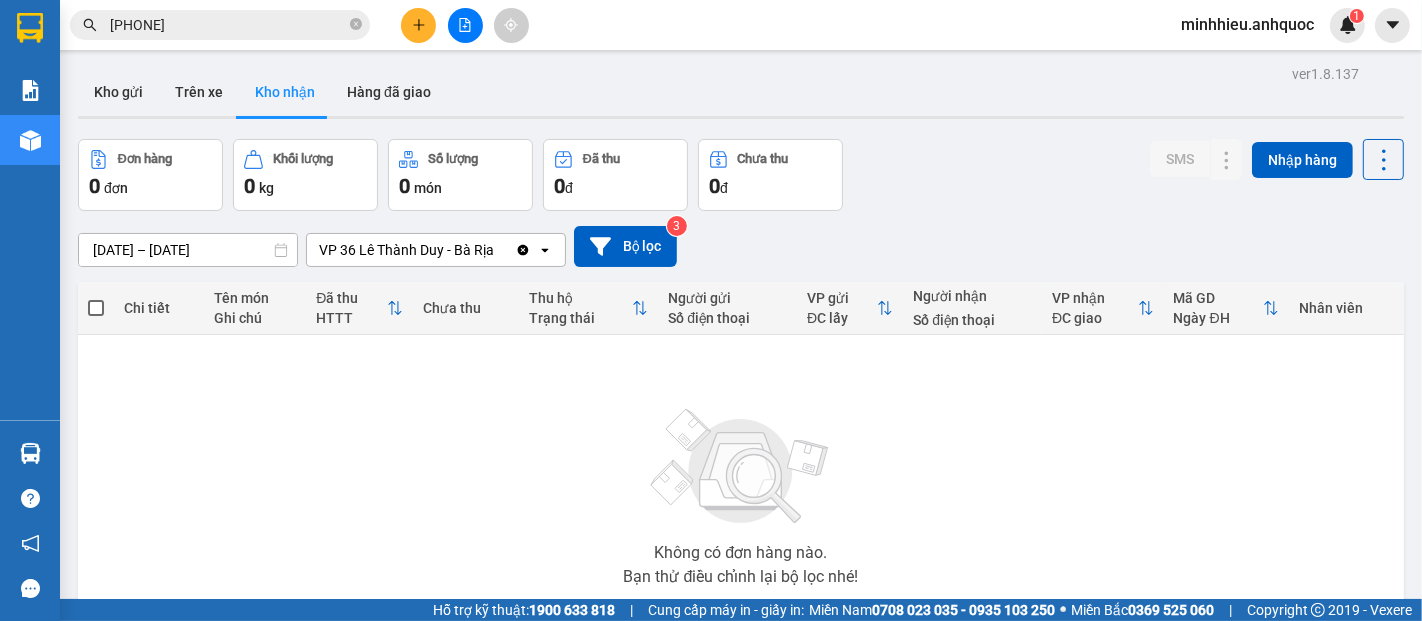 click on "ver 1.8.137 Kho gửi Trên xe Kho nhận Hàng đã giao Đơn hàng Khối lượng Số lượng Đã thu Chưa thu VP 36 Lê Thành Duy - Bà Rịa Clear value open [DATE] – [DATE] Press the down arrow key to interact with the calendar and select a date. Press the escape button to close the calendar. Selected date range is from [DATE] to [DATE]. Bộ lọc 2 Chi tiết Tên món Ghi chú Đã thu HTTT Chưa thu Thu hộ Trạng thái Người gửi Số điện thoại VP gửi ĐC lấy Người nhận Số điện thoại VP nhận ĐC giao Mã GD Ngày giao Nhân viên giao hàng SMS Biển số xe 1 món Khác 1H CARTON VỪA Tại văn phòng 30.000 đ LAB PHÁT ĐẠT [PHONE] VP 184 Nguyễn Văn Trỗi - HCM TRƯỜNG BR [PHONE] VP 36 Lê Thành Duy - Bà Rịa Giao DĐ: VPBR NVT08250044 08:00 02/08 vpbaria.anhquoc 0 72B-028.51 1 món Khác 1T CARTON NHẸ TAY Tại văn phòng 50.000 đ ANH TRỌNG [PHONE] VP 184 Nguyễn Văn Trỗi - HCM A DANH [PHONE] DĐ: VPBR 0 1" at bounding box center [741, 390] 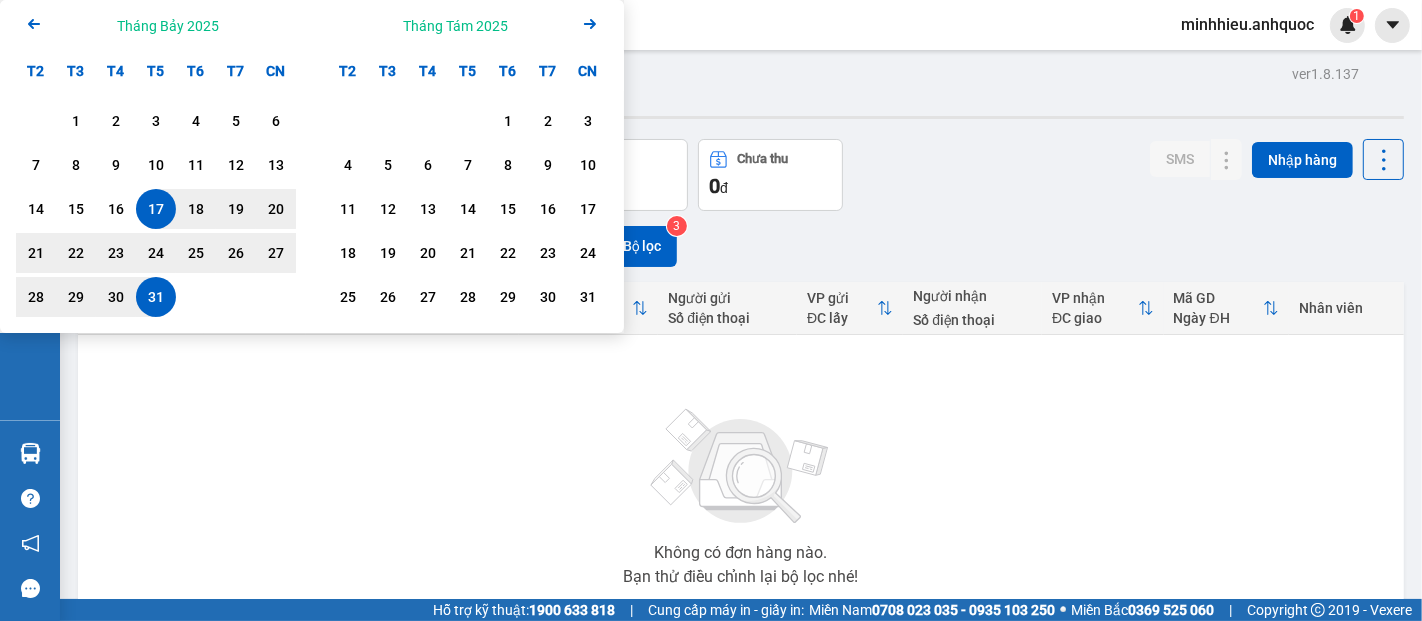 click at bounding box center [276, 297] 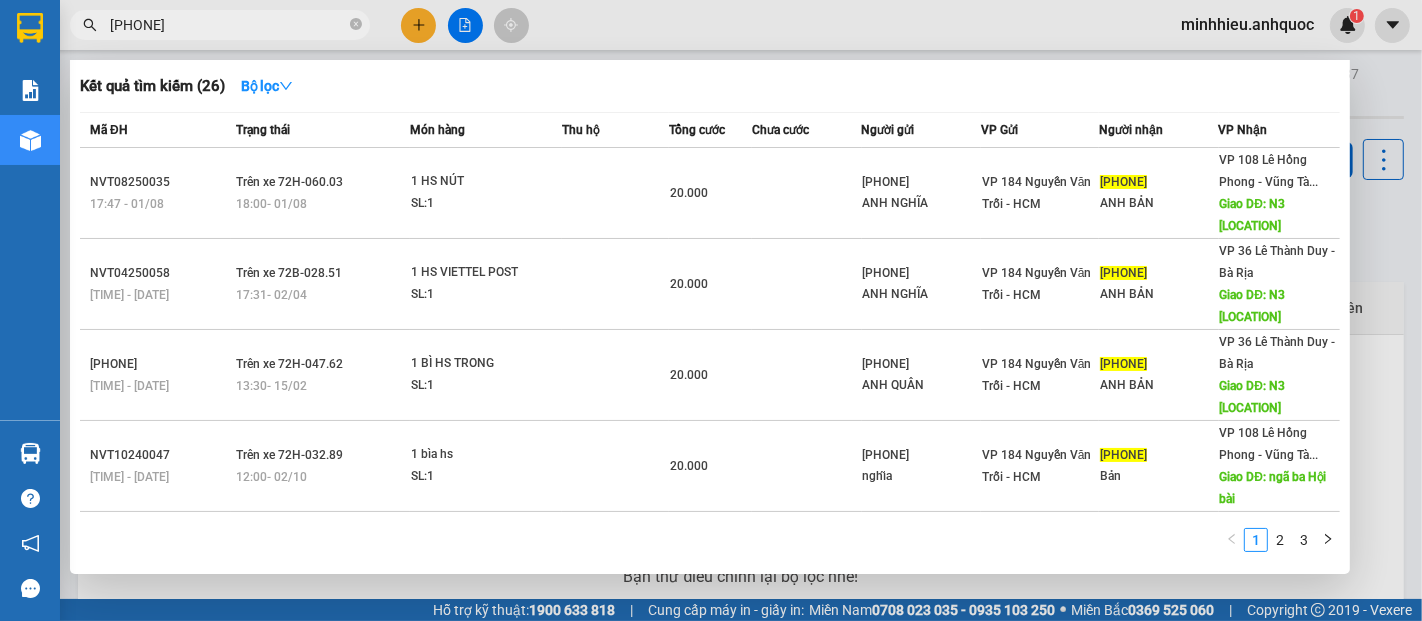 click on "[PHONE]" at bounding box center (220, 25) 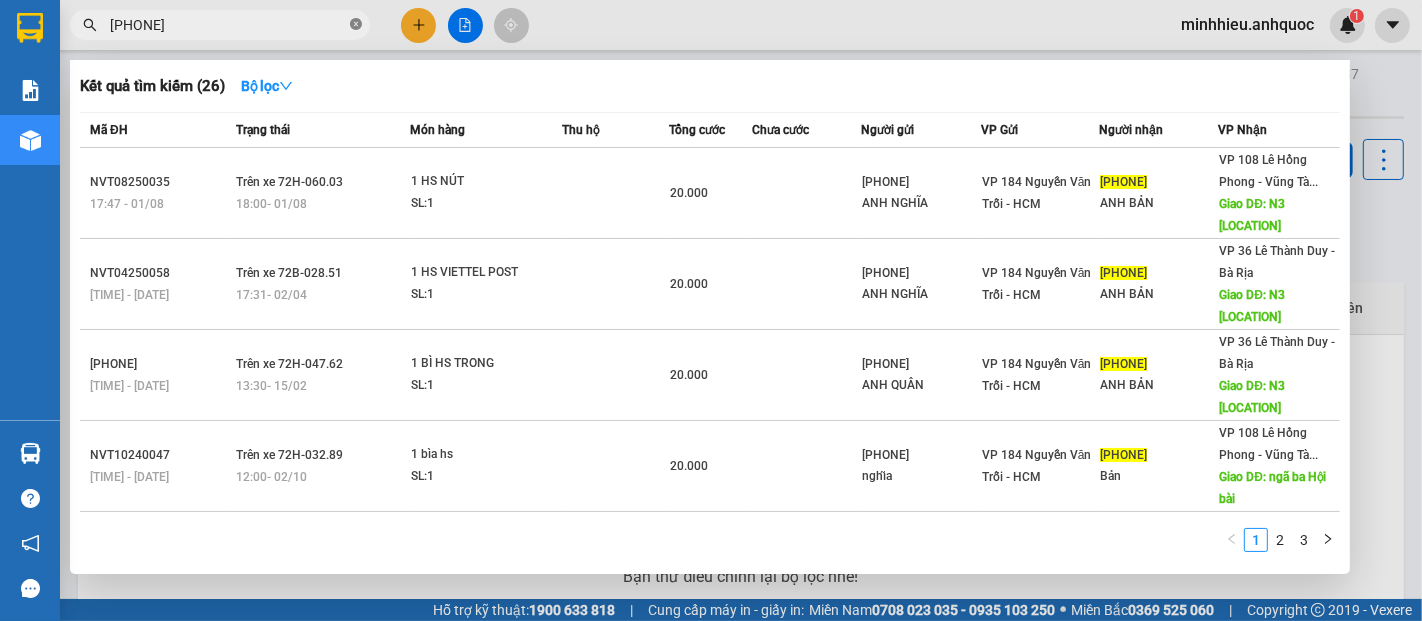 click 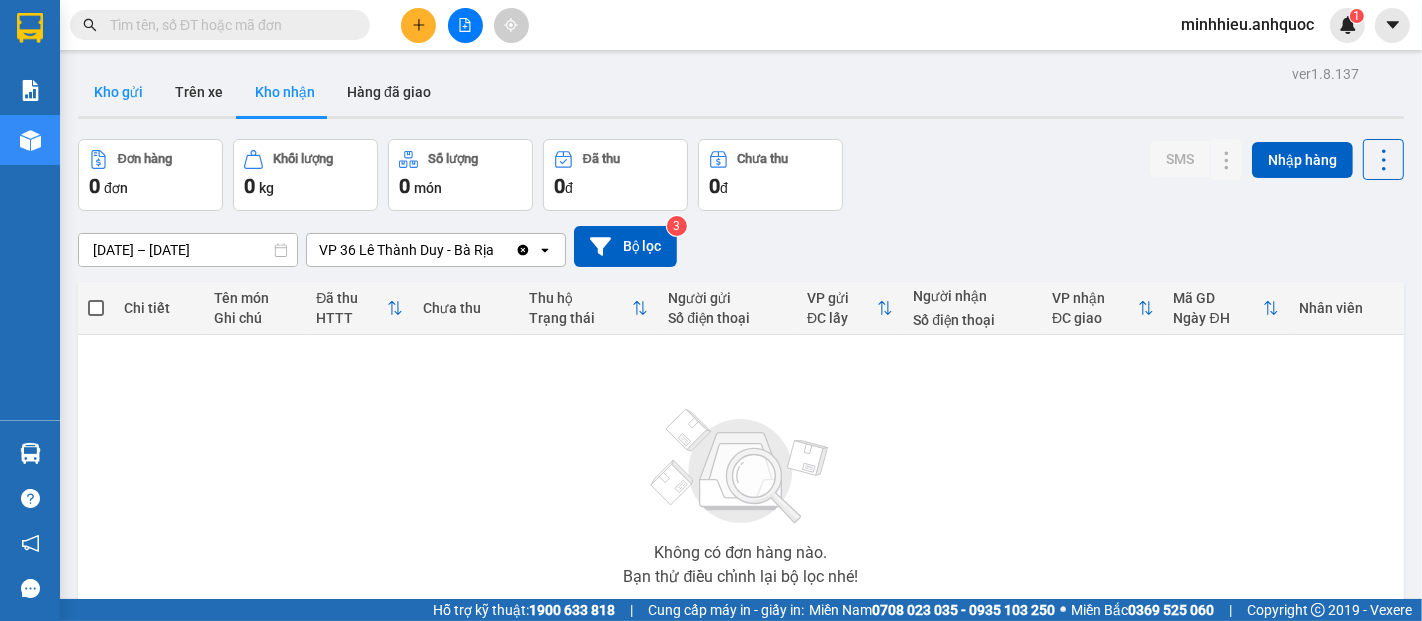 click on "Kho gửi" at bounding box center [118, 92] 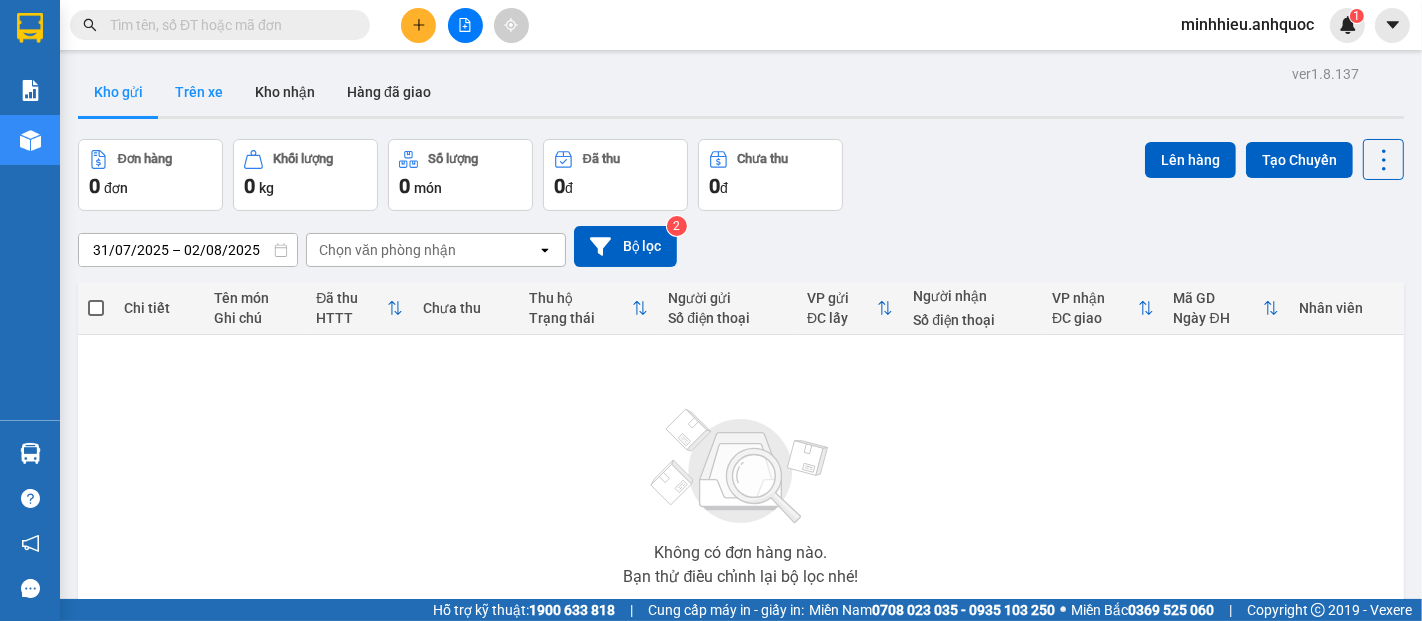 click on "Trên xe" at bounding box center [199, 92] 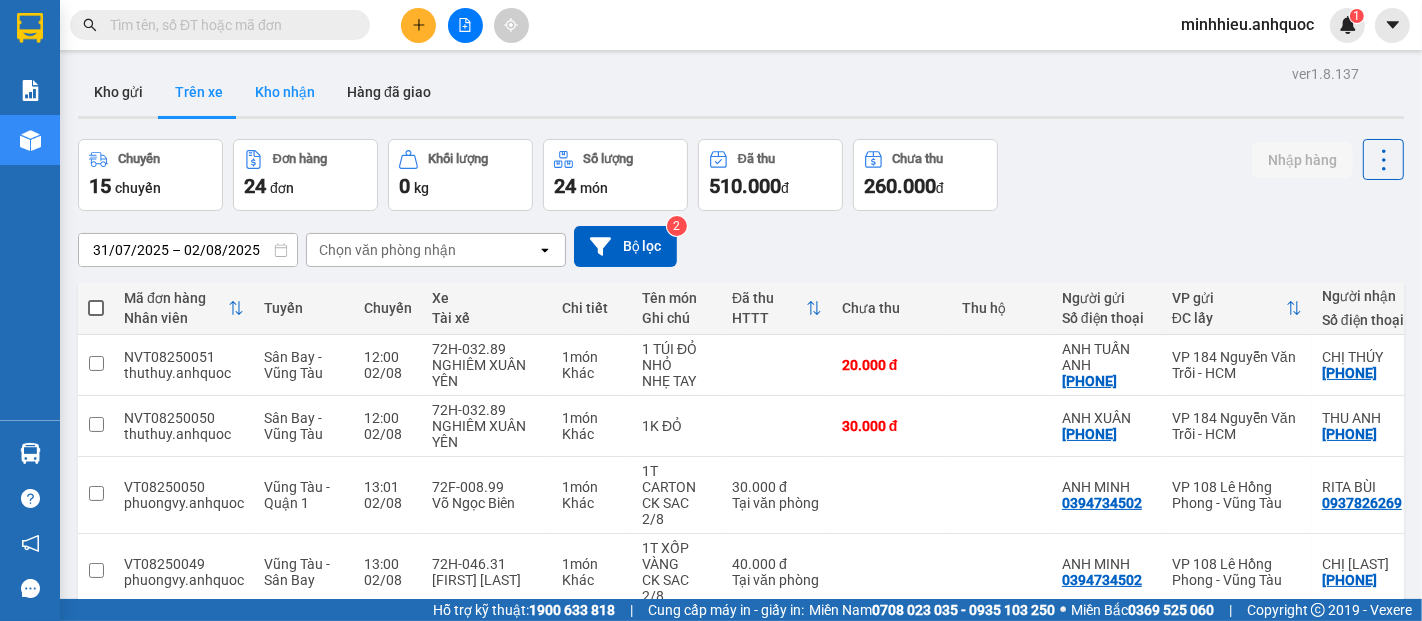 click on "Kho nhận" at bounding box center (285, 92) 